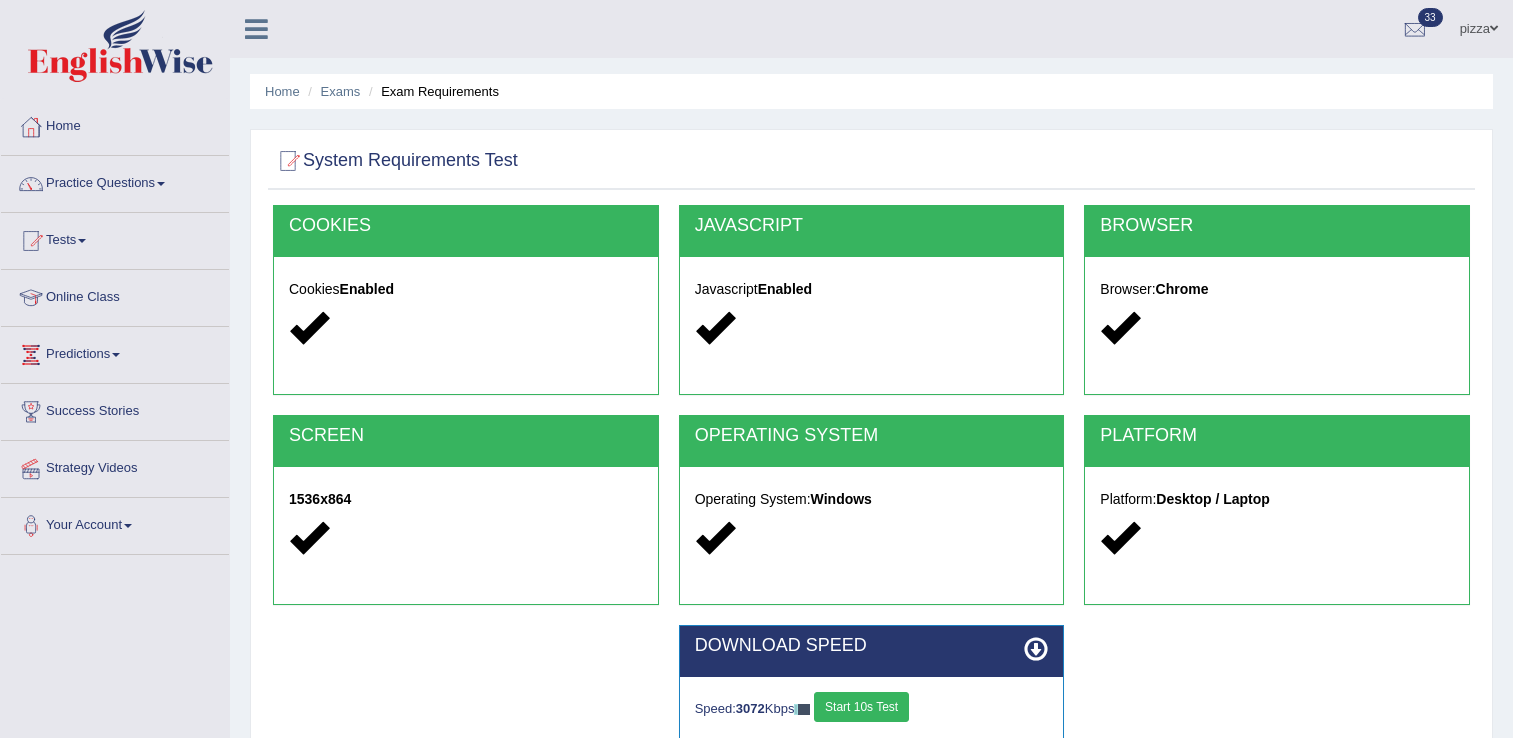 scroll, scrollTop: 312, scrollLeft: 0, axis: vertical 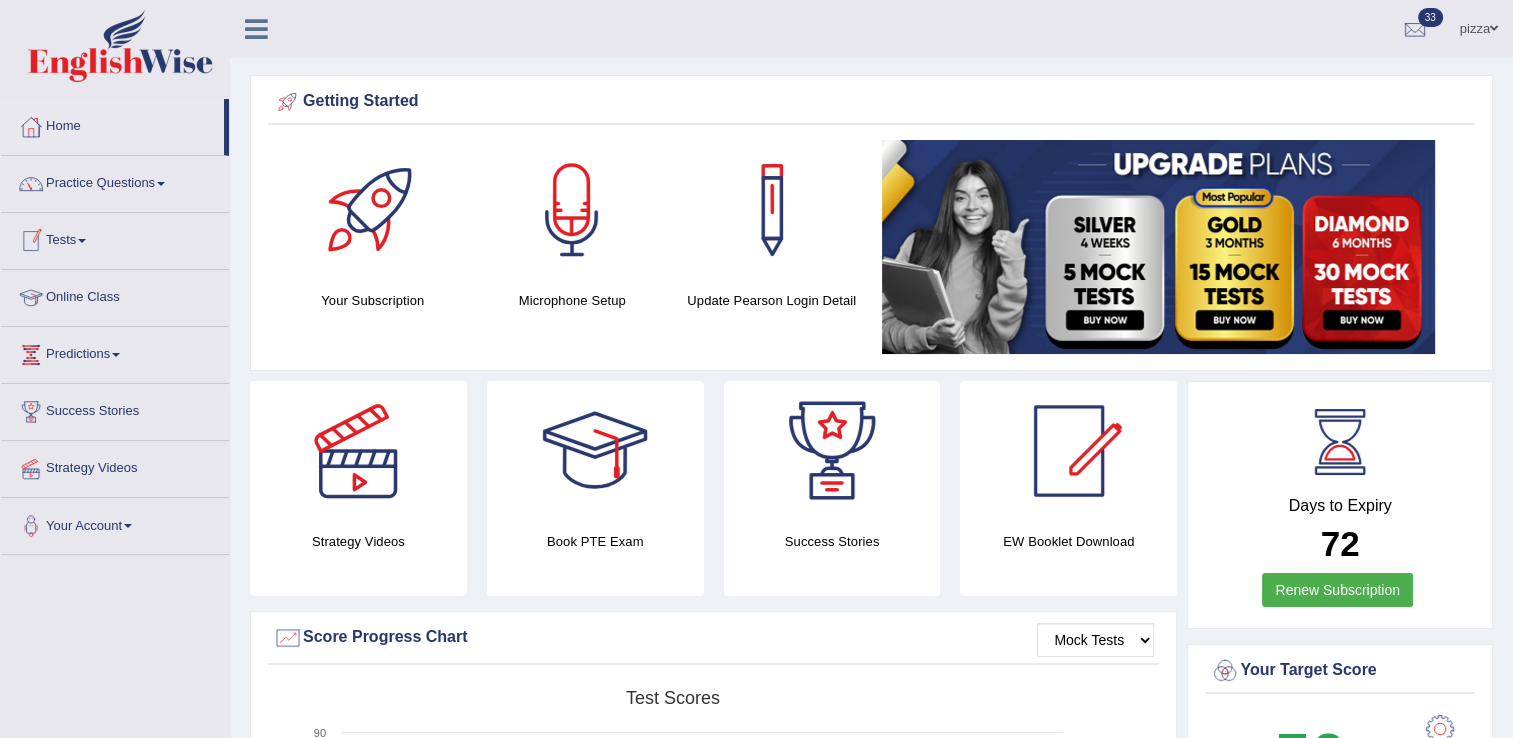 click on "Tests" at bounding box center [115, 238] 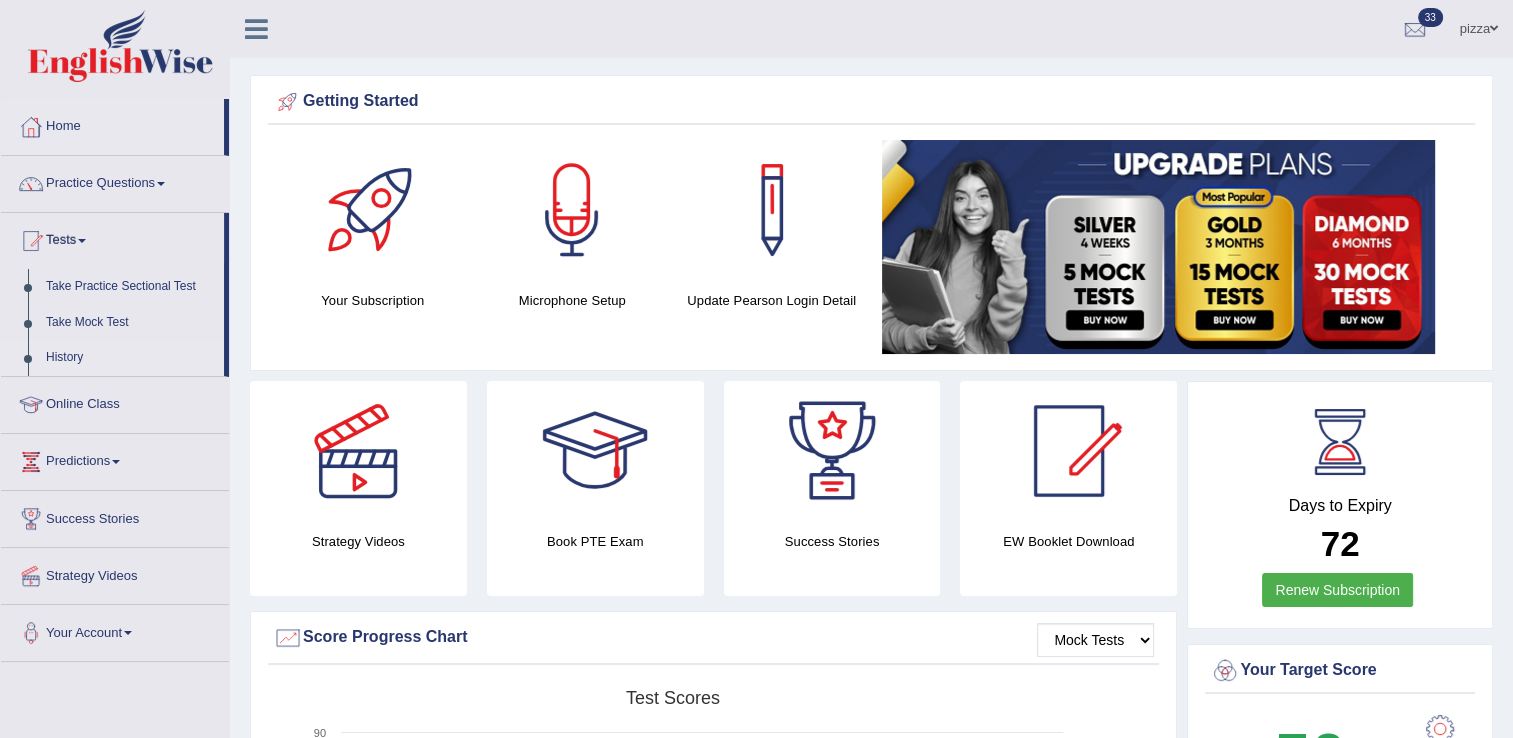 click on "History" at bounding box center (130, 358) 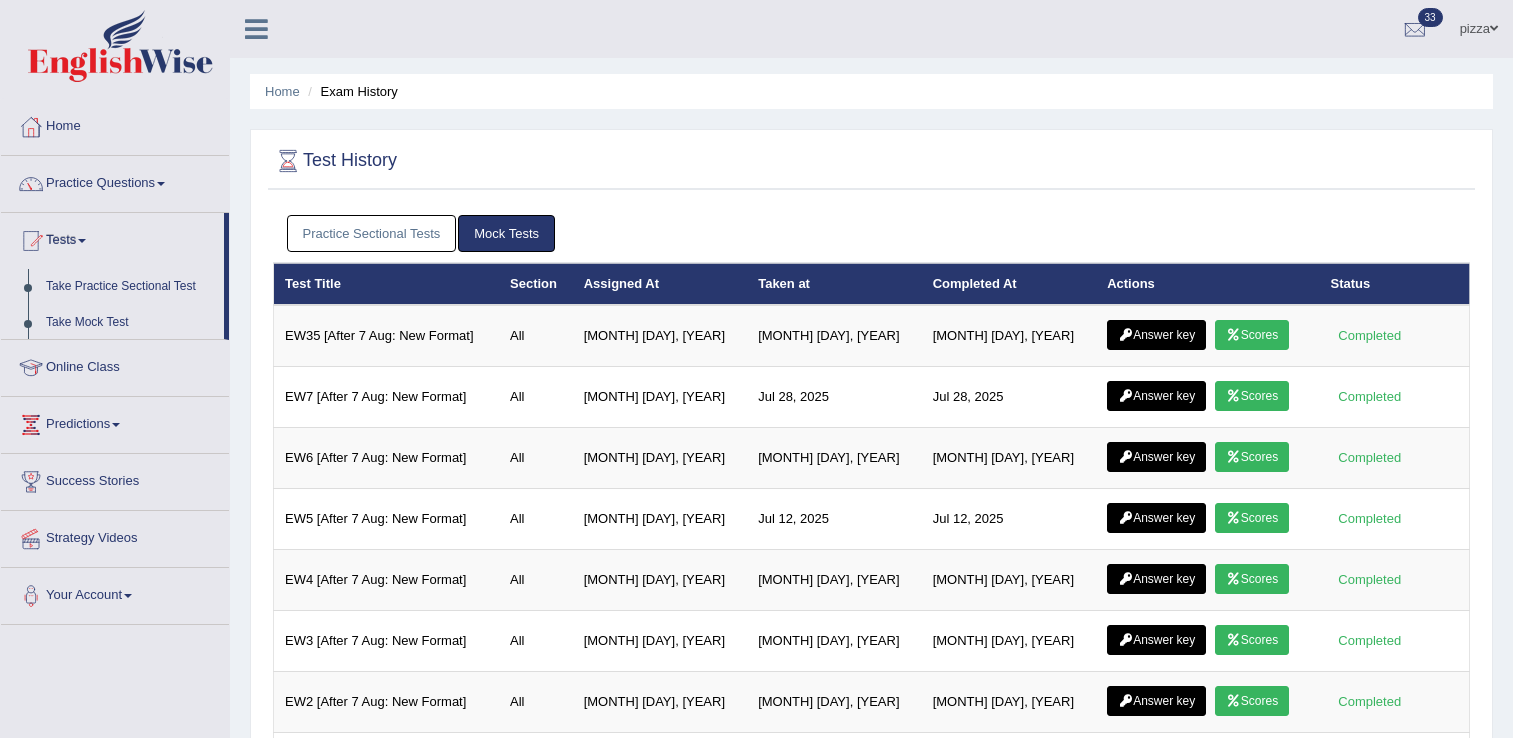 scroll, scrollTop: 0, scrollLeft: 0, axis: both 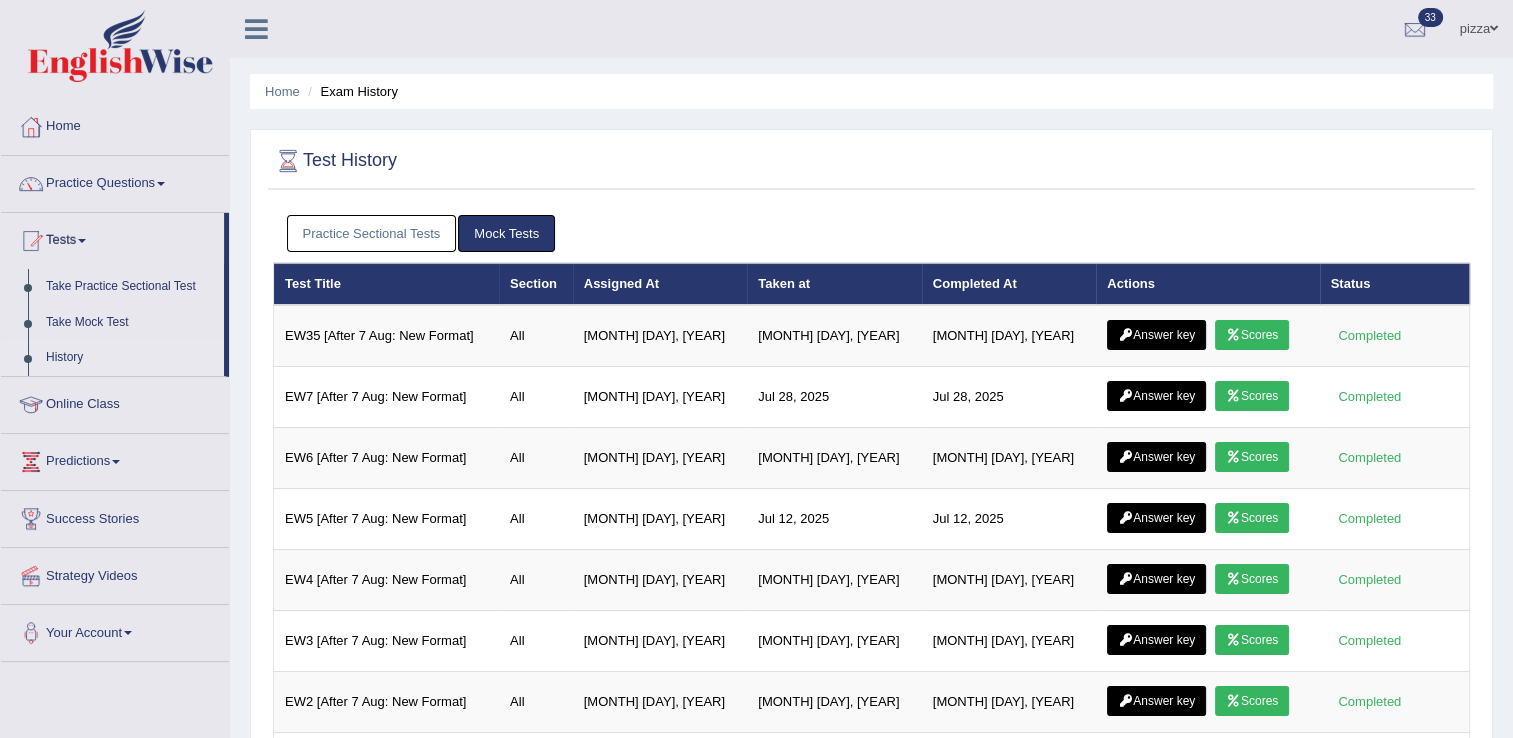 click on "Practice Sectional Tests" at bounding box center (372, 233) 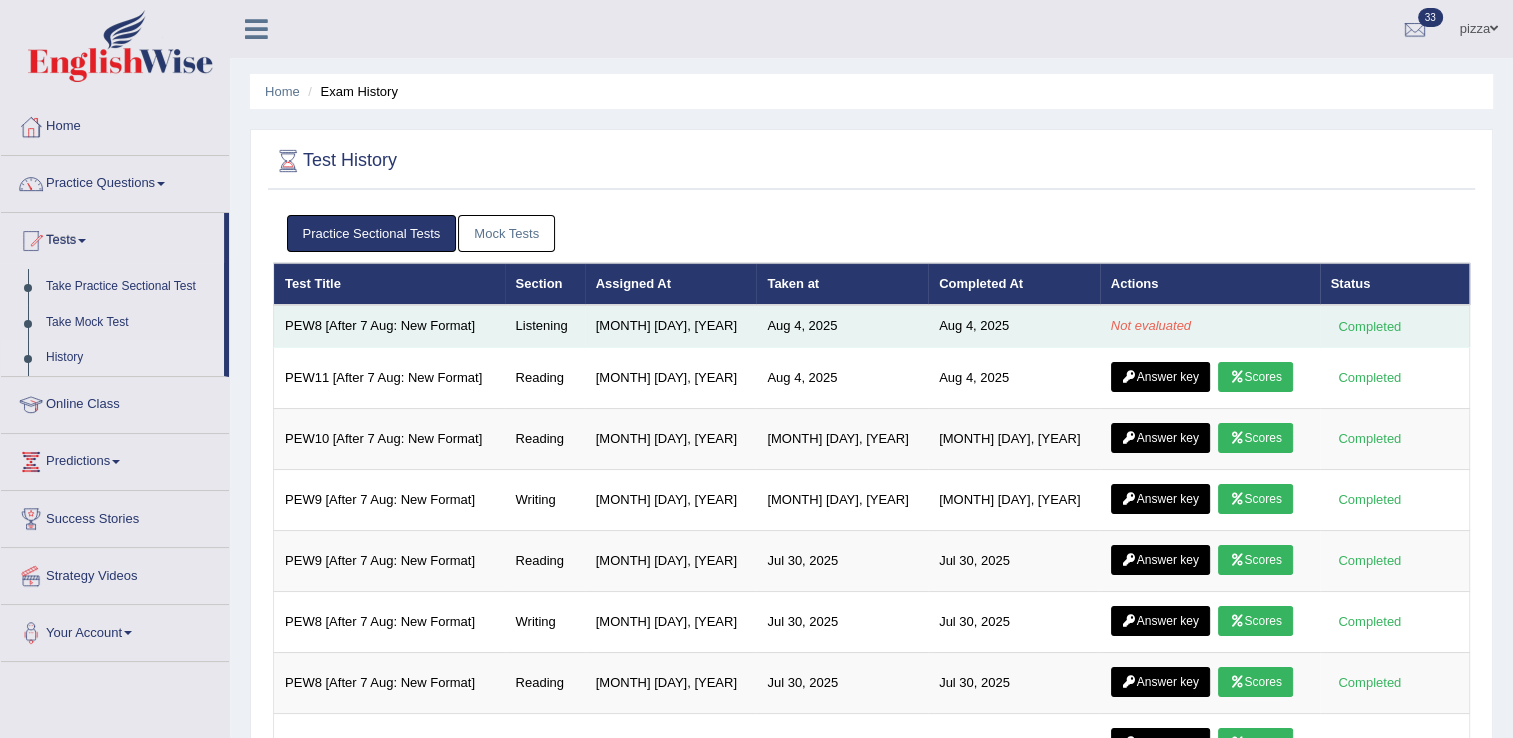 click on "Not evaluated" at bounding box center (1151, 325) 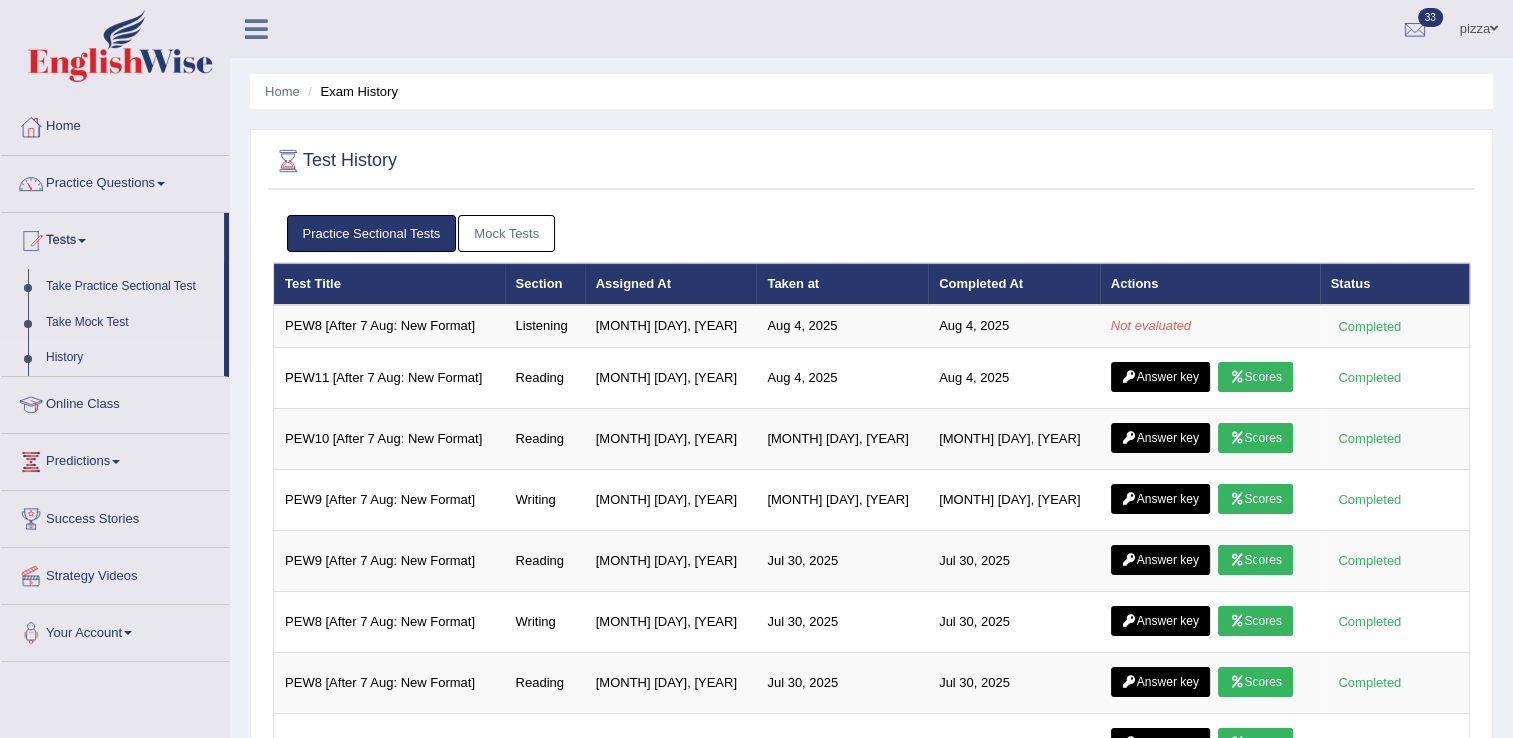 click at bounding box center [871, 161] 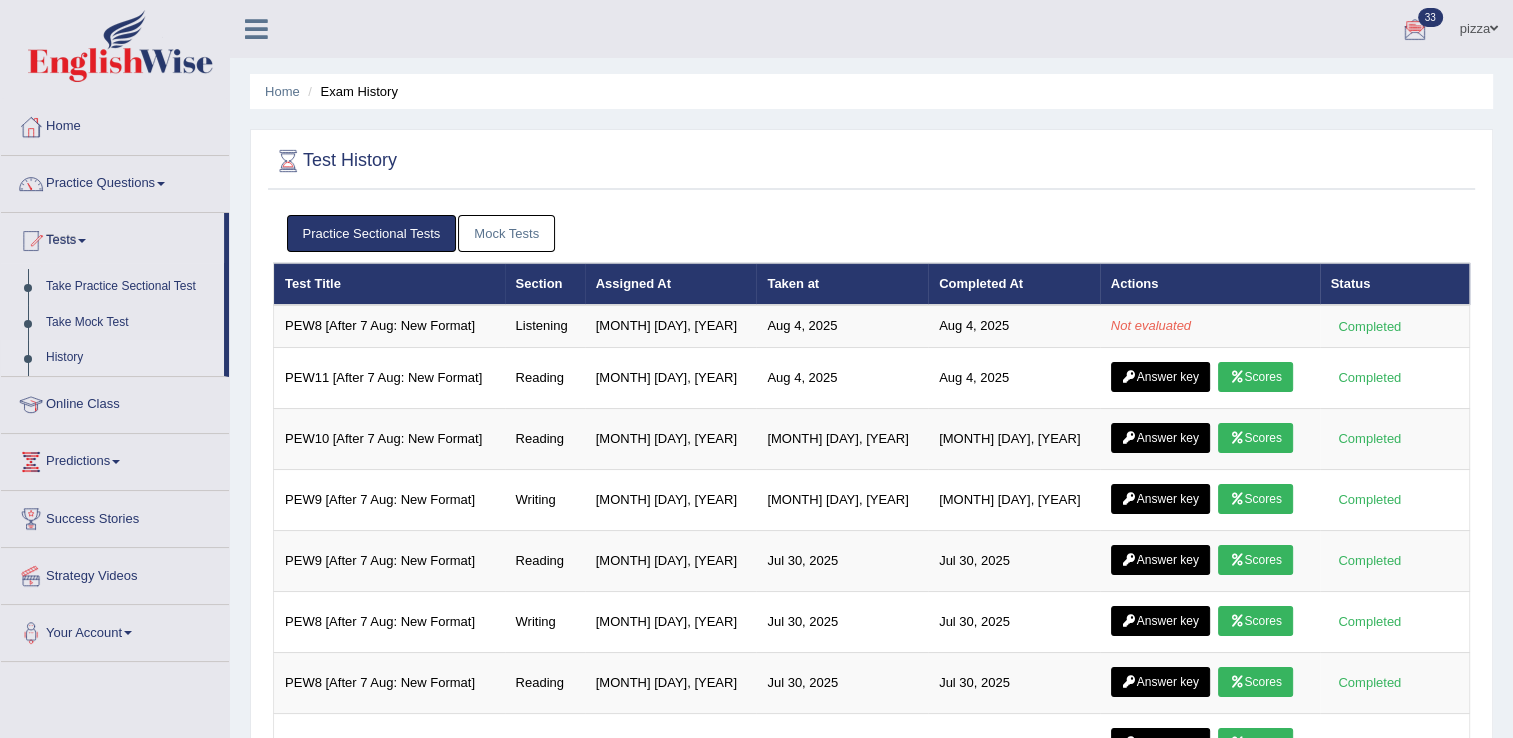 click at bounding box center [1415, 30] 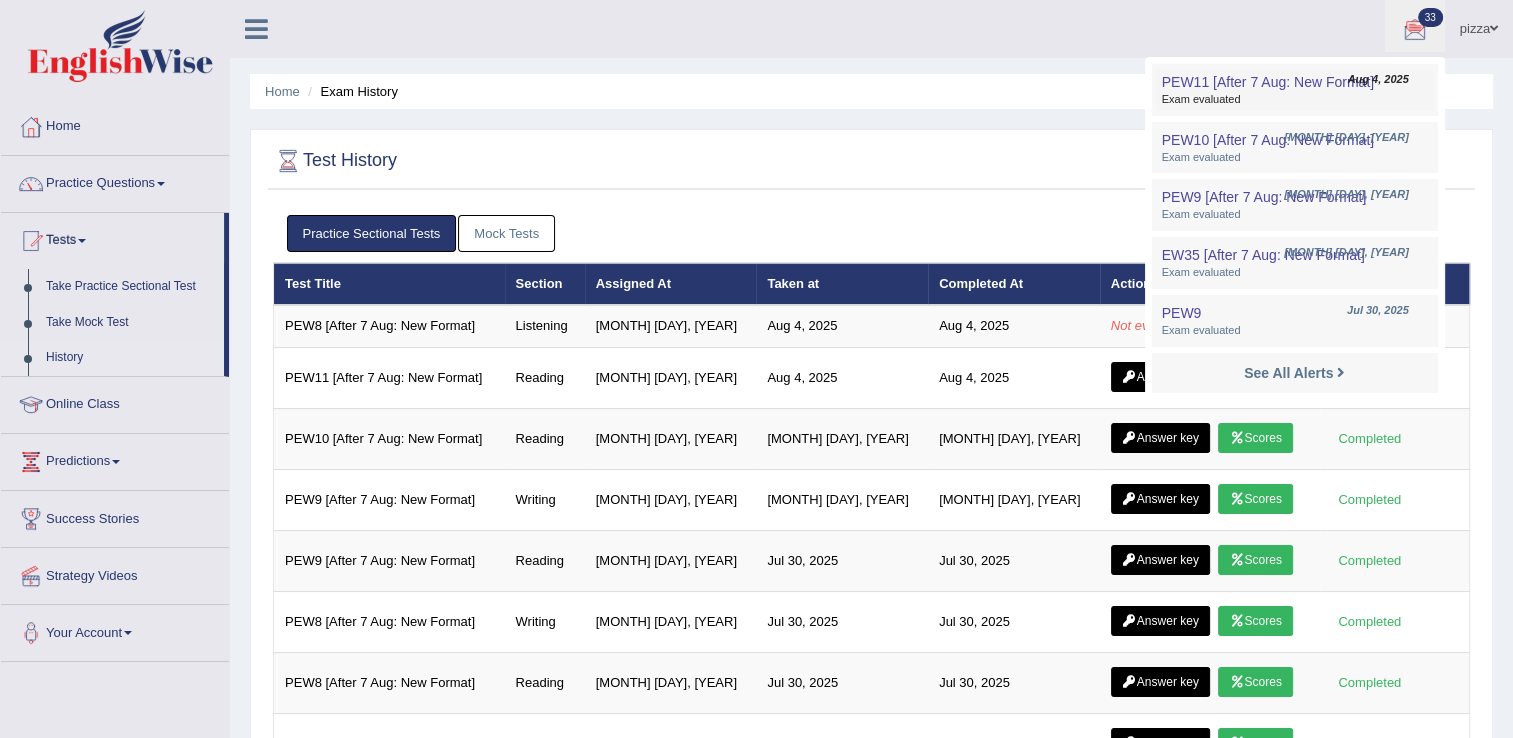 click on "PEW11 [After 7 Aug: New Format]" at bounding box center (1268, 82) 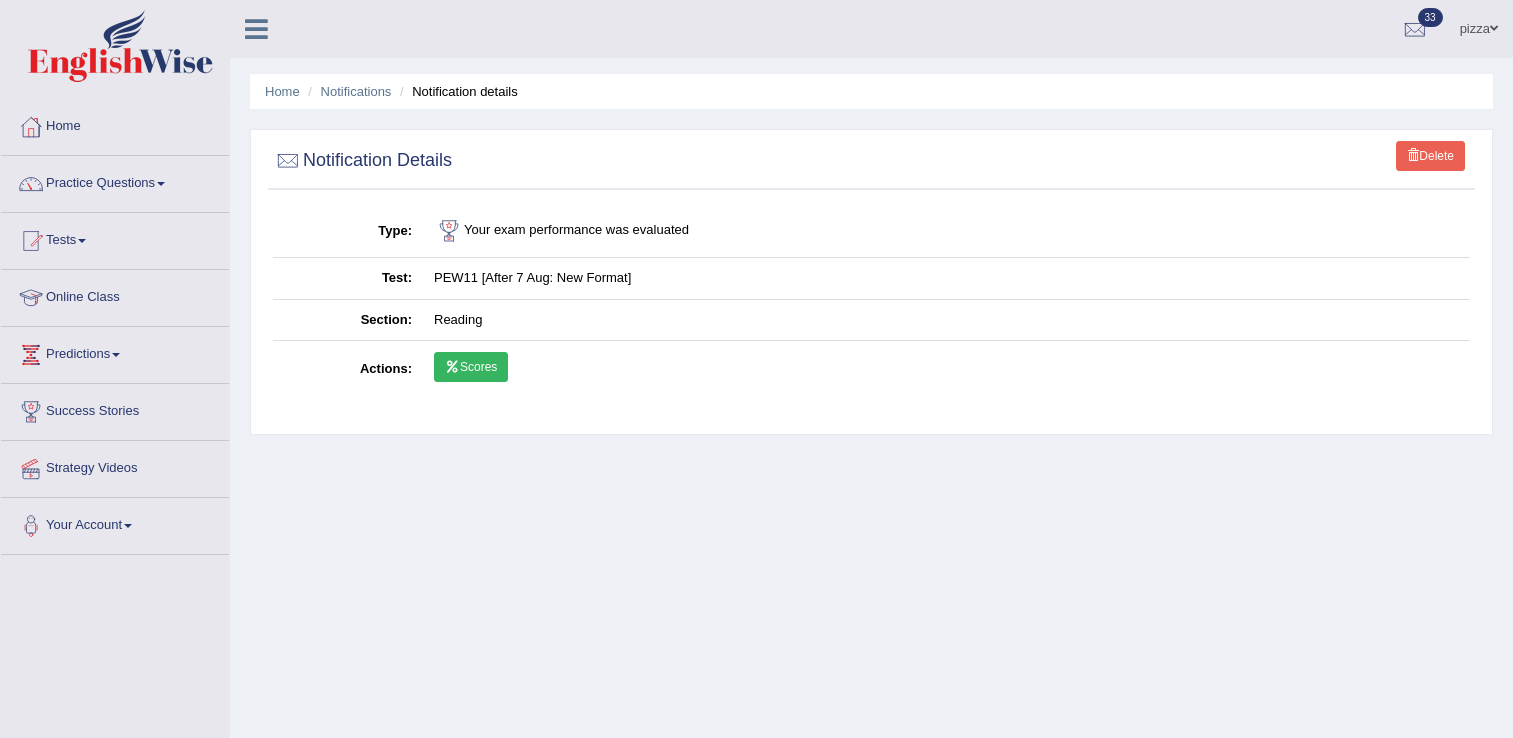 scroll, scrollTop: 0, scrollLeft: 0, axis: both 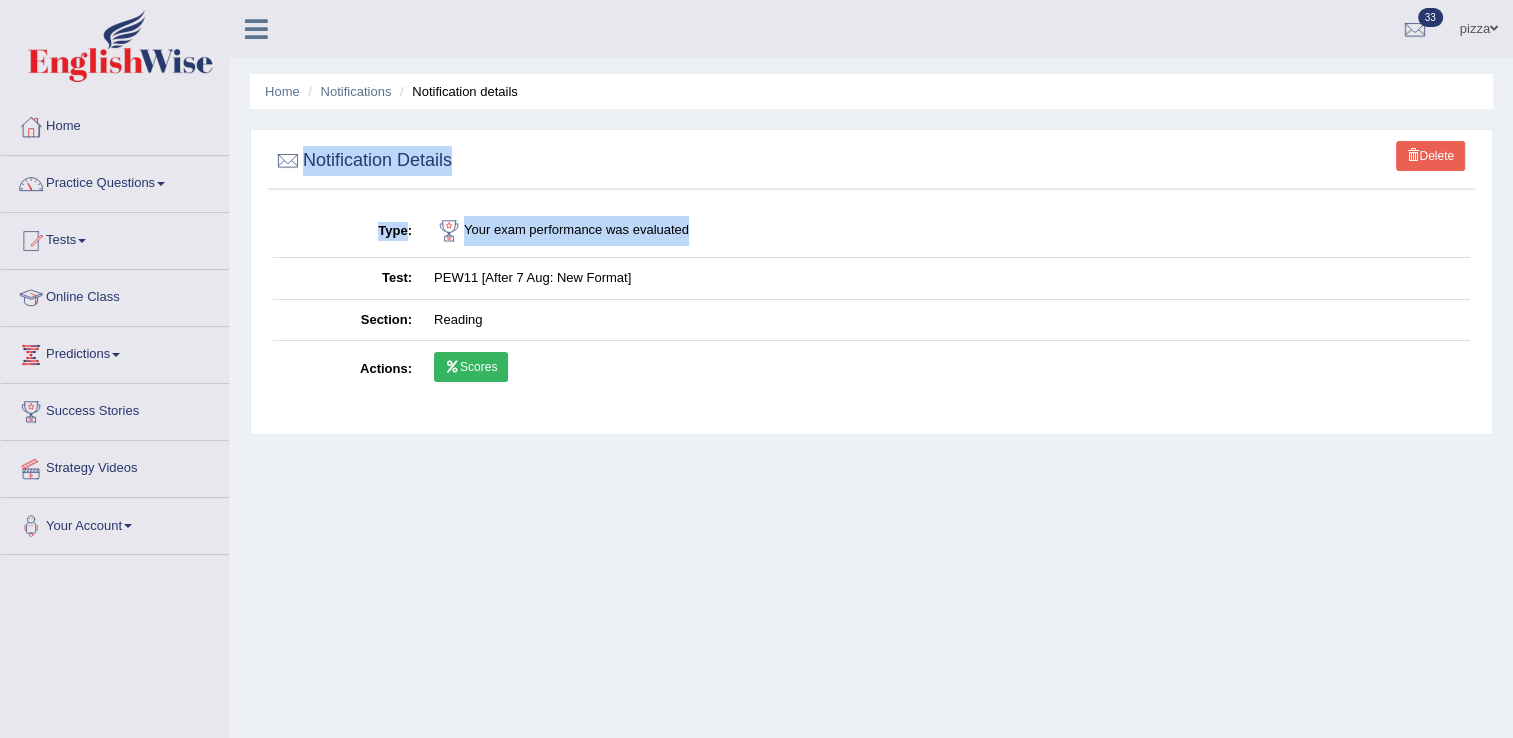 drag, startPoint x: 0, startPoint y: 0, endPoint x: 956, endPoint y: 241, distance: 985.90924 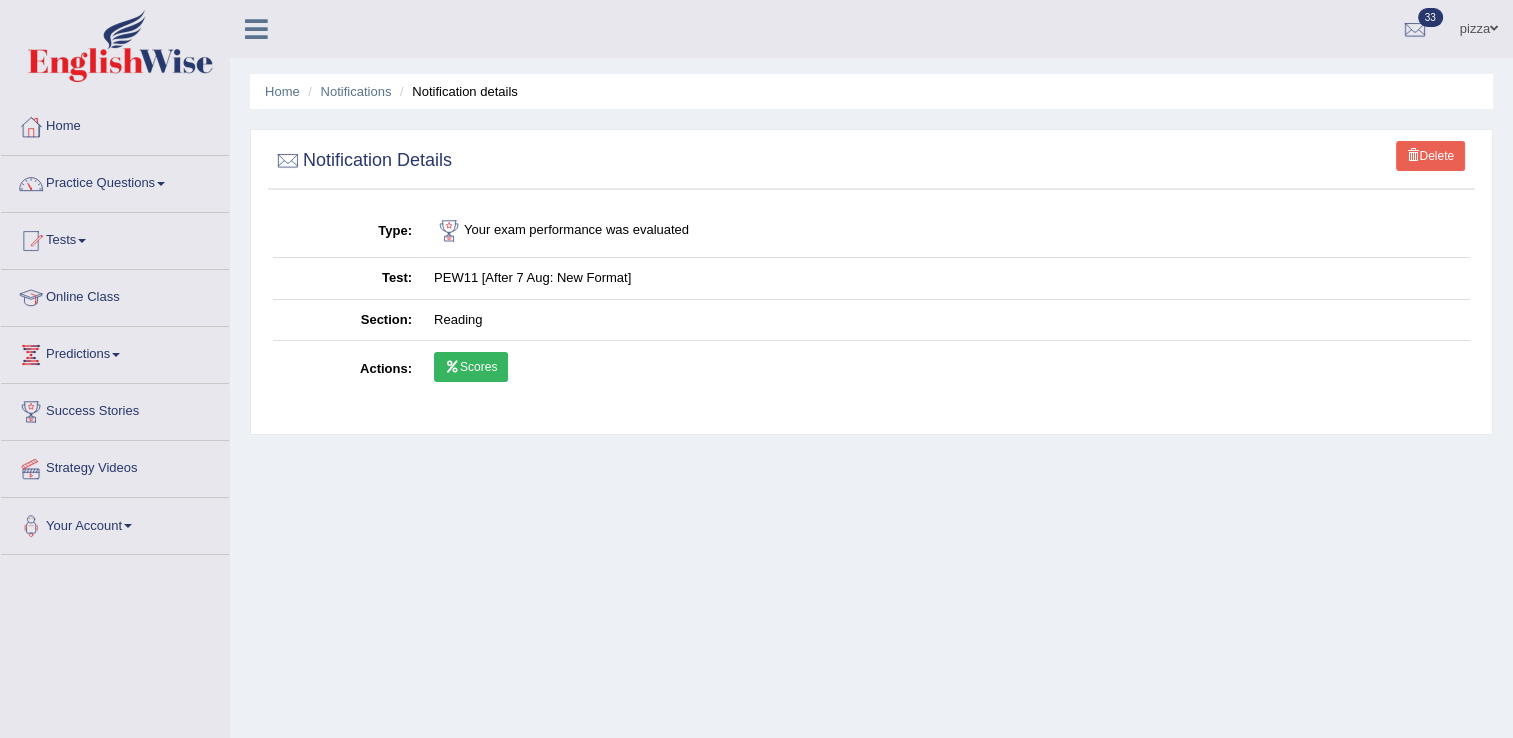 drag, startPoint x: 559, startPoint y: 350, endPoint x: 473, endPoint y: 367, distance: 87.66413 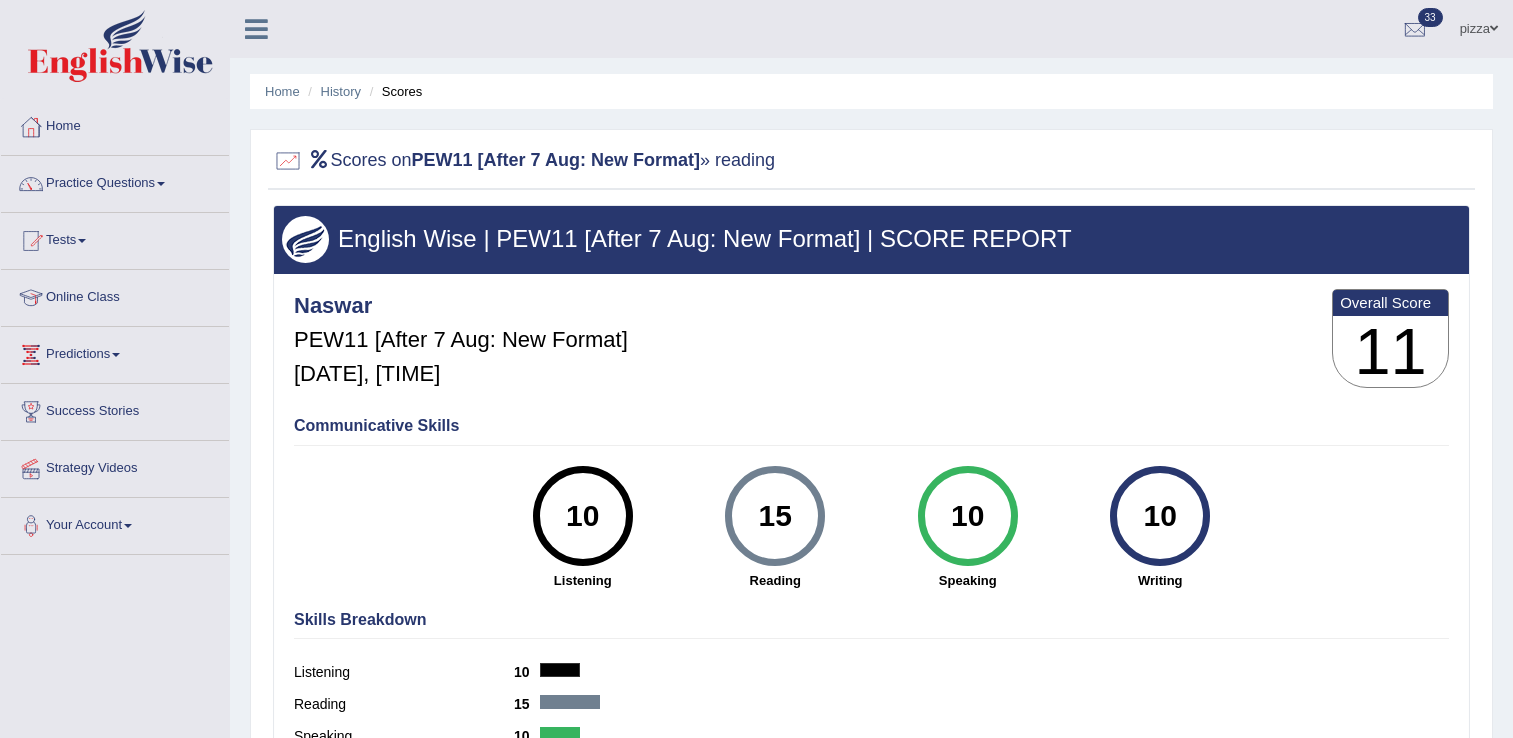 scroll, scrollTop: 0, scrollLeft: 0, axis: both 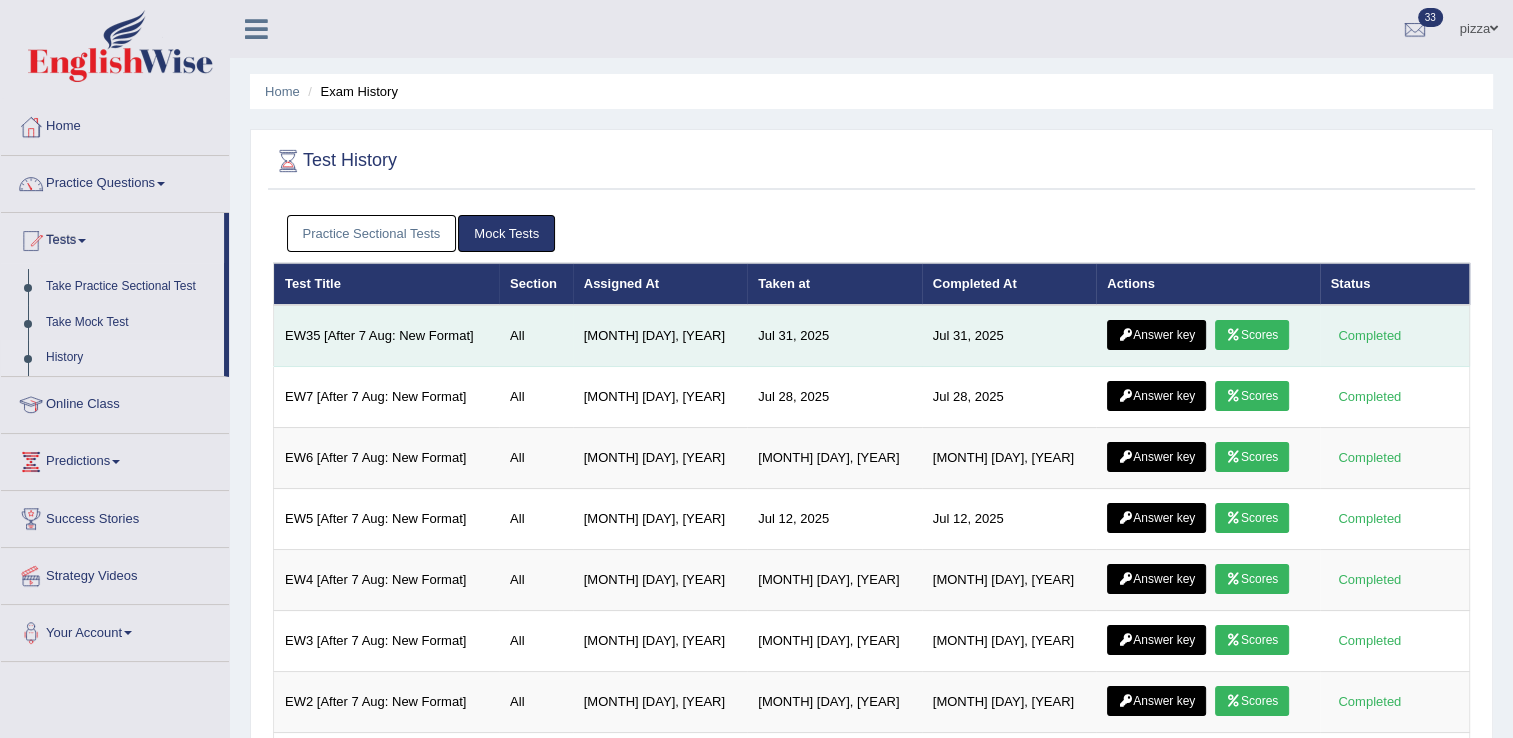click on "Answer key" at bounding box center [1156, 335] 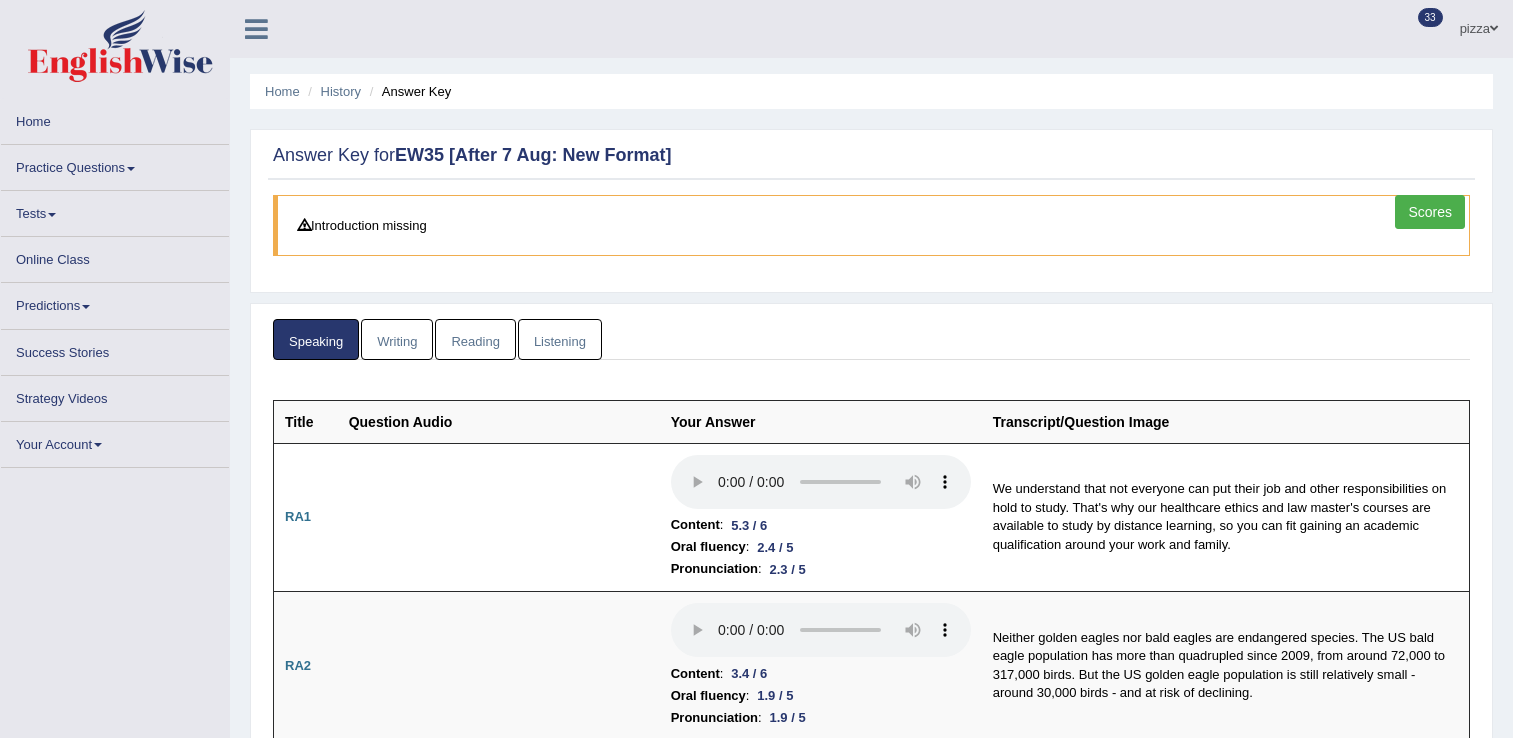 scroll, scrollTop: 0, scrollLeft: 0, axis: both 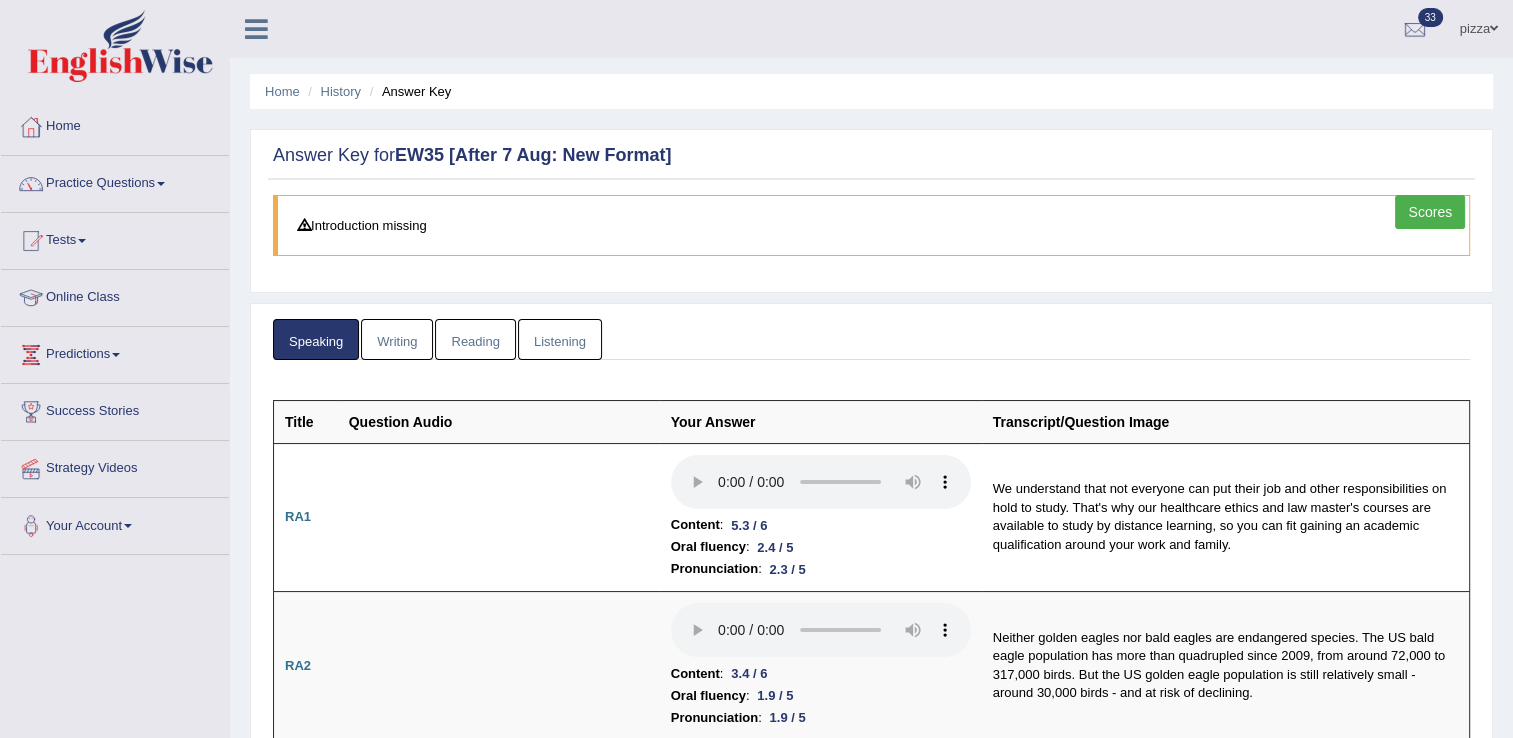 click on "Reading" at bounding box center (475, 339) 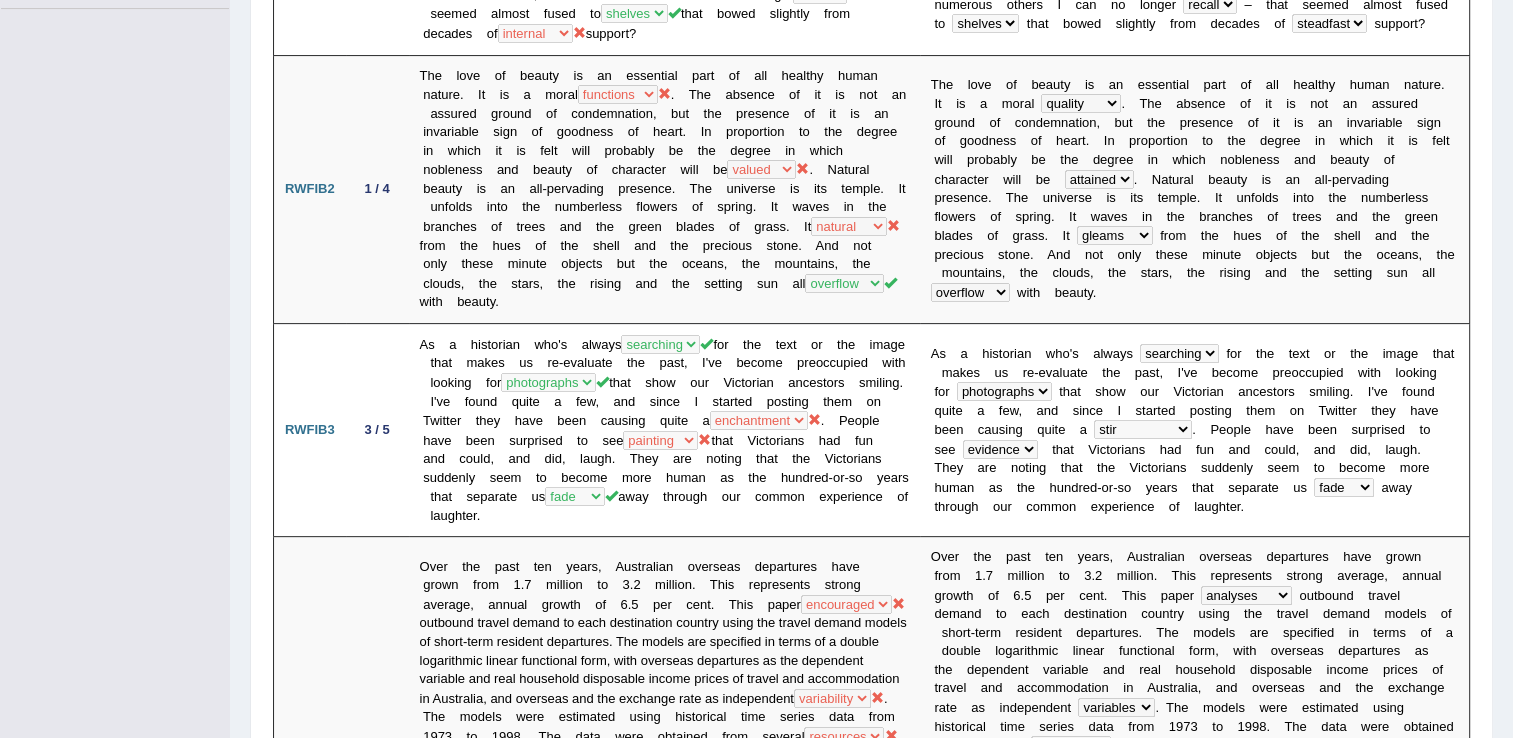 scroll, scrollTop: 572, scrollLeft: 0, axis: vertical 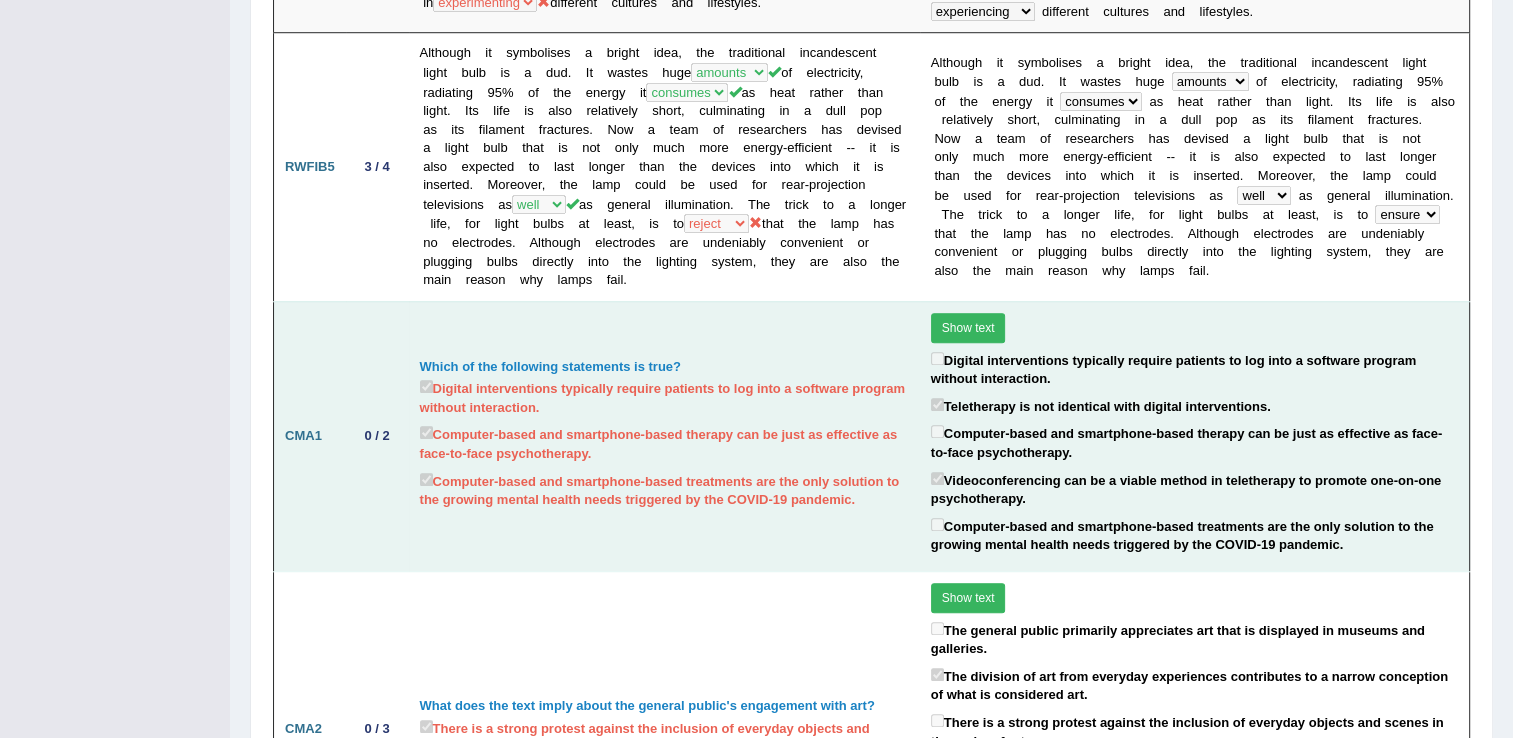 click on "Show text" at bounding box center (968, 328) 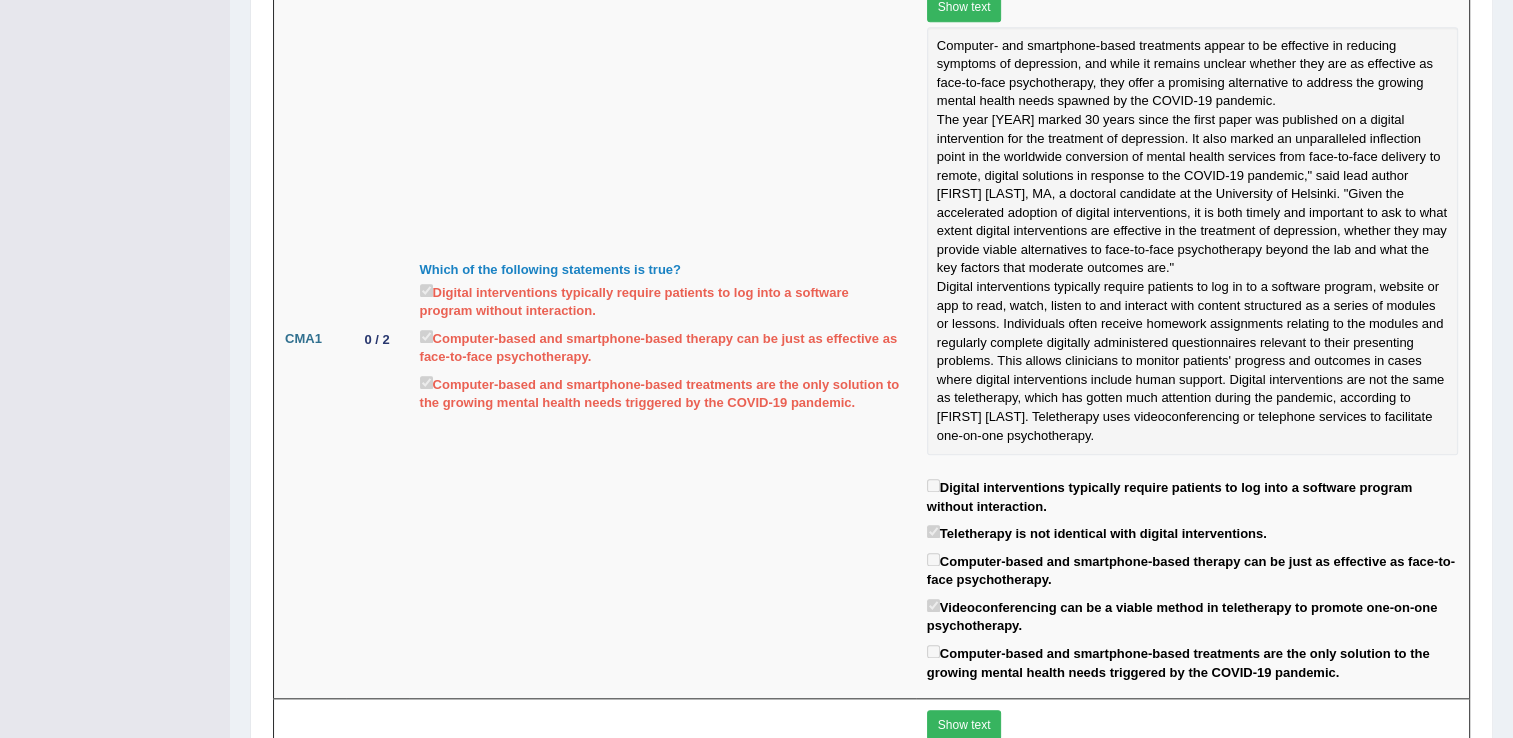 scroll, scrollTop: 1844, scrollLeft: 0, axis: vertical 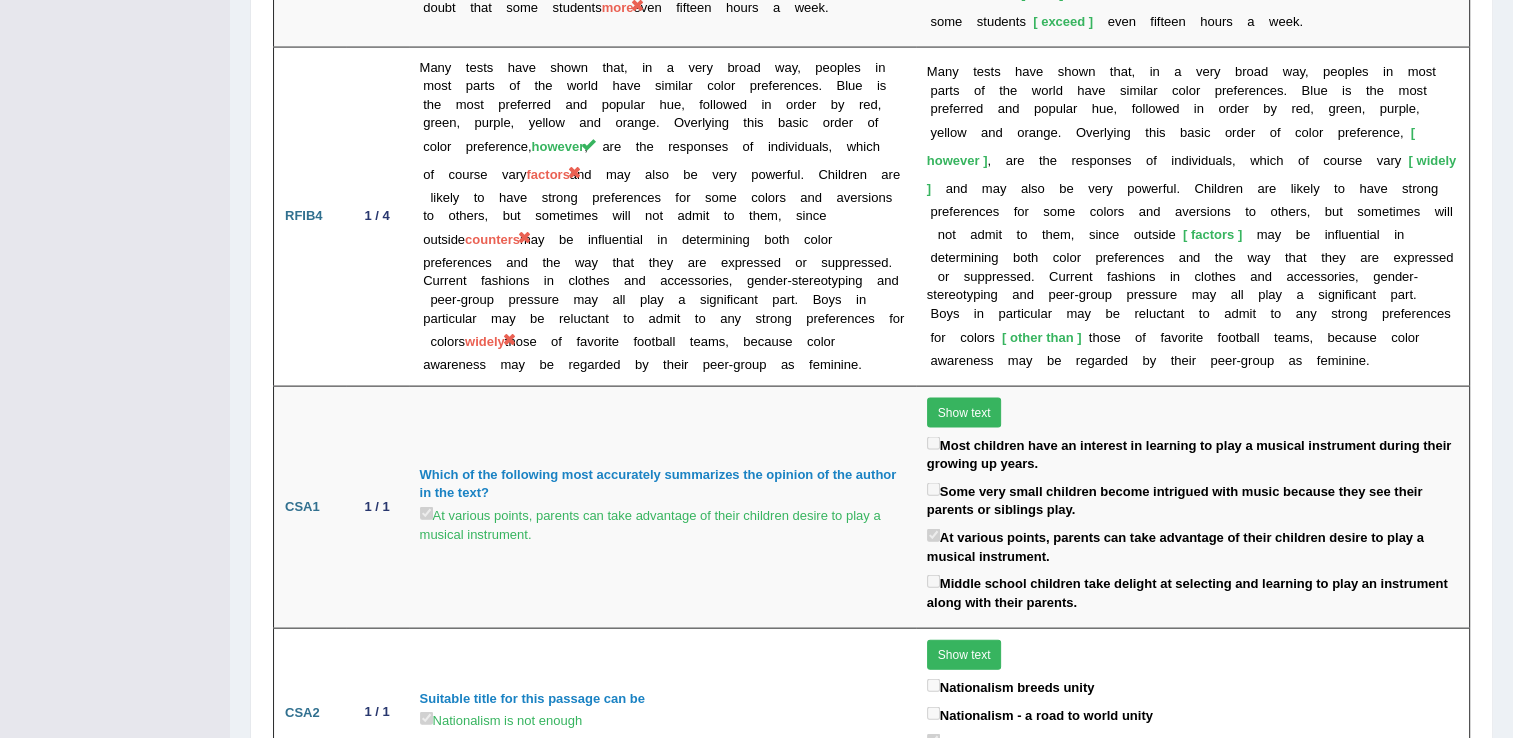 click on "Home
History
Answer Key
Answer Key for  EW35 [After 7 Aug: New Format]
Scores
Introduction missing
Speaking
Writing
Reading
Listening
Title Question Audio Your Answer Transcript/Question Image RA1
Content  :  5.3 / 6
Oral fluency  :  2.4 / 5
Pronunciation  :  2.3 / 5
We understand that not everyone can put their job and other responsibilities on hold to study. That's why our healthcare ethics and law master's courses are available to study by distance learning, so you can fit gaining an academic qualification around your work and family. RA2
Content  :   :" at bounding box center (871, -1692) 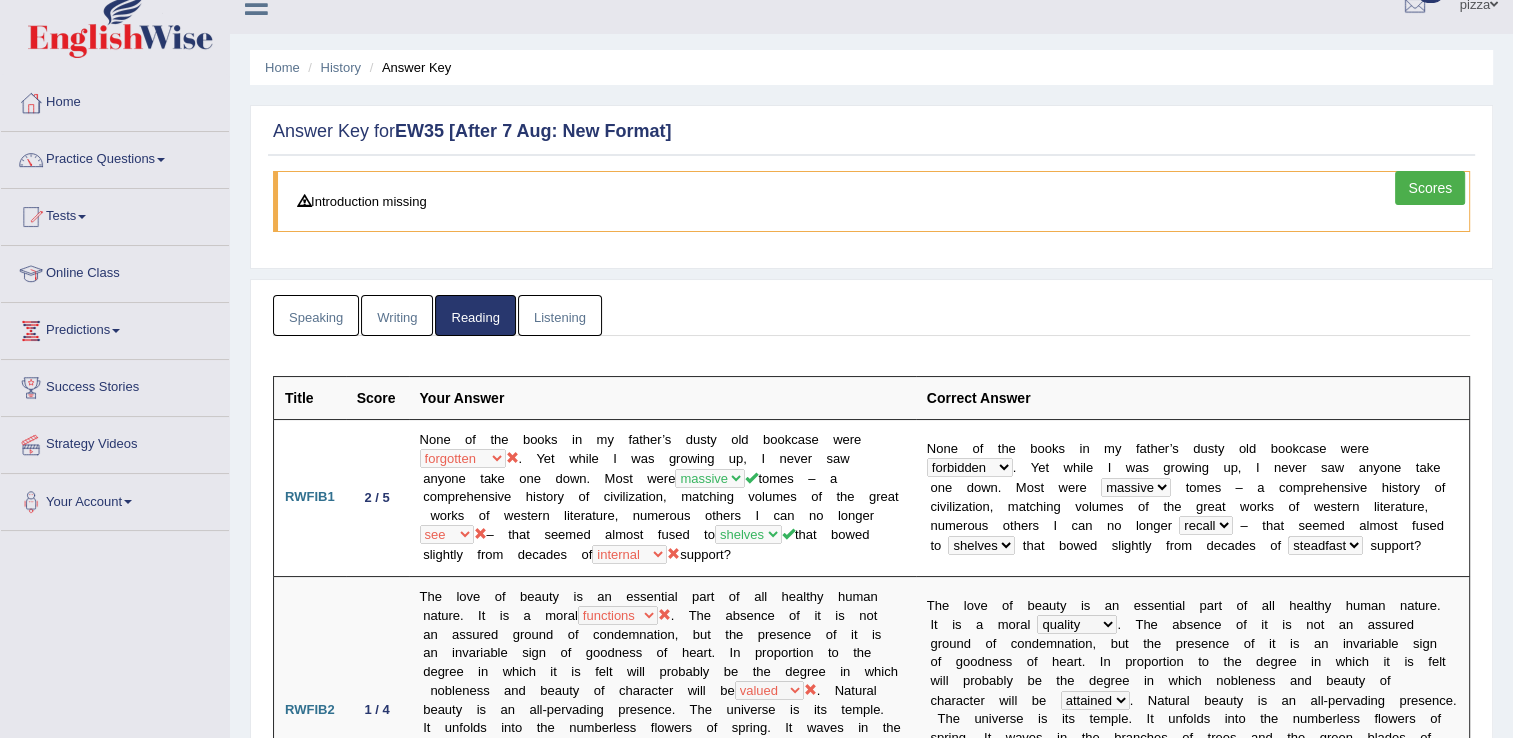 scroll, scrollTop: 0, scrollLeft: 0, axis: both 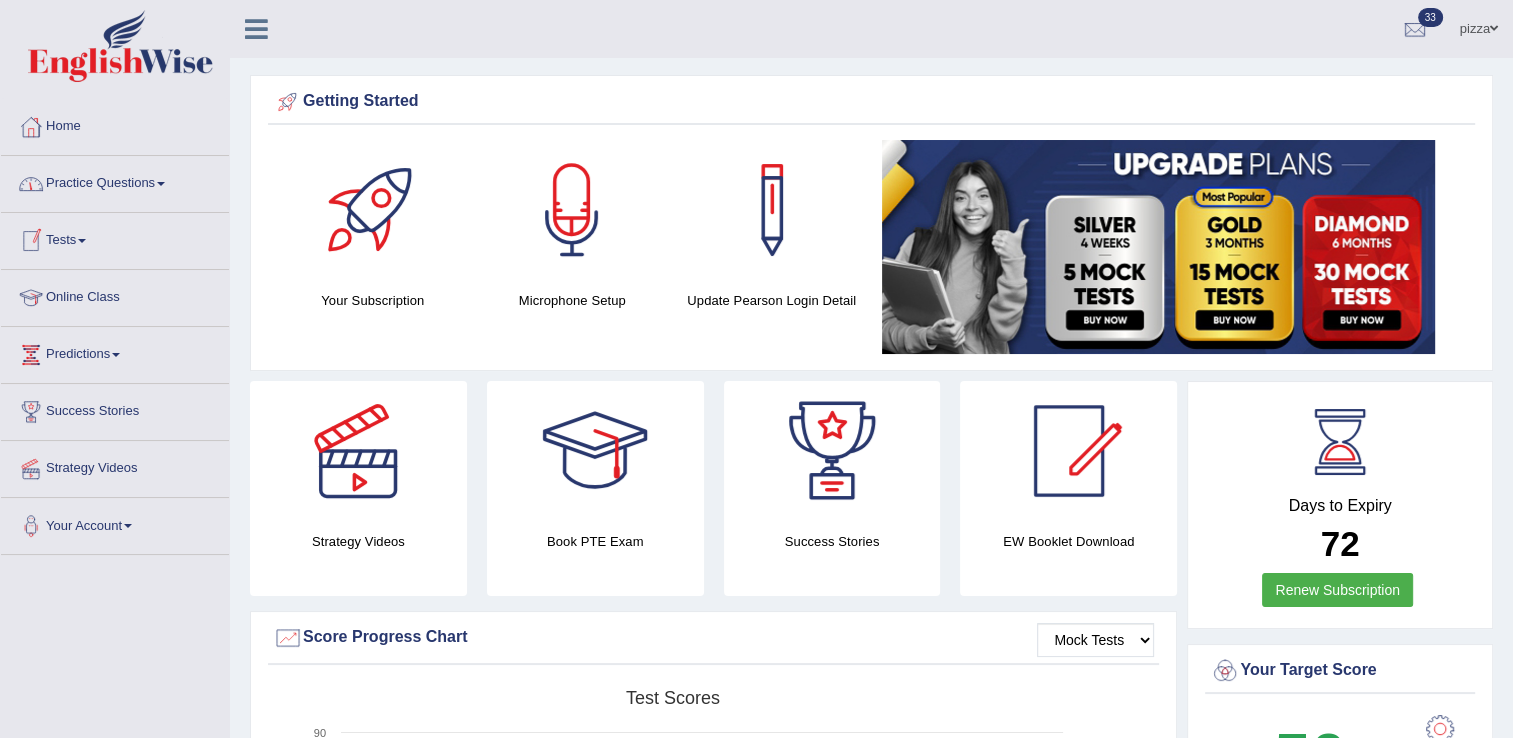 click on "Tests" at bounding box center (115, 238) 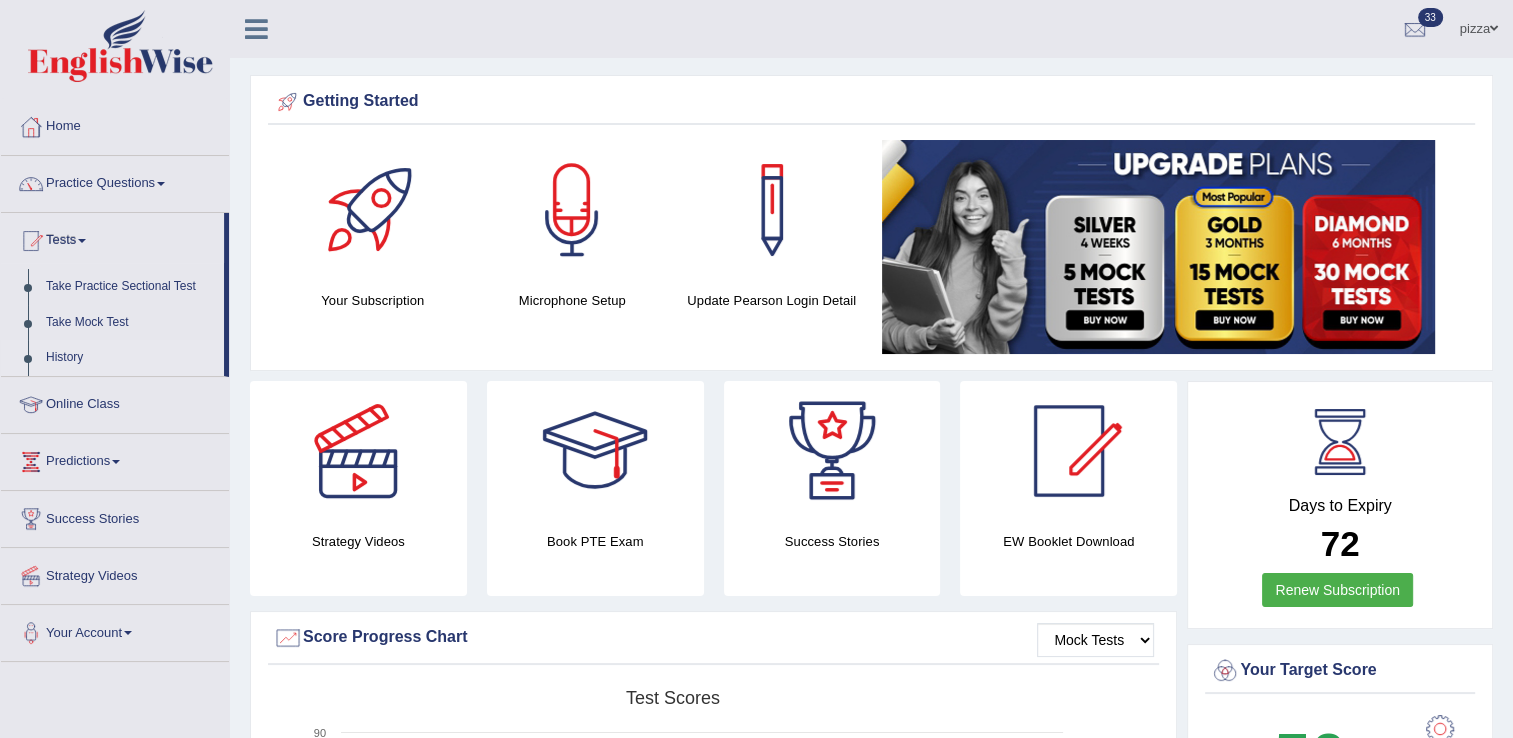 click on "History" at bounding box center [130, 358] 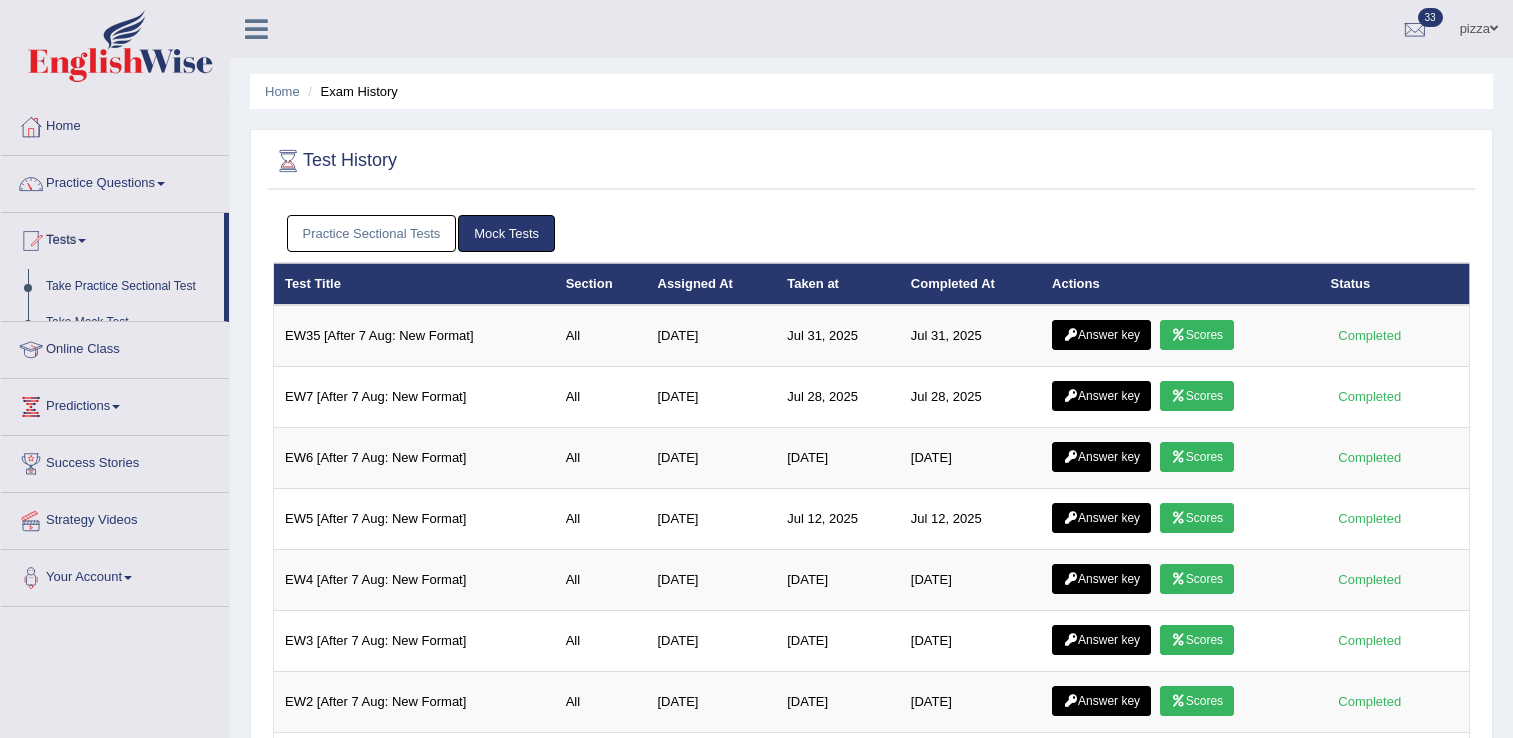 scroll, scrollTop: 0, scrollLeft: 0, axis: both 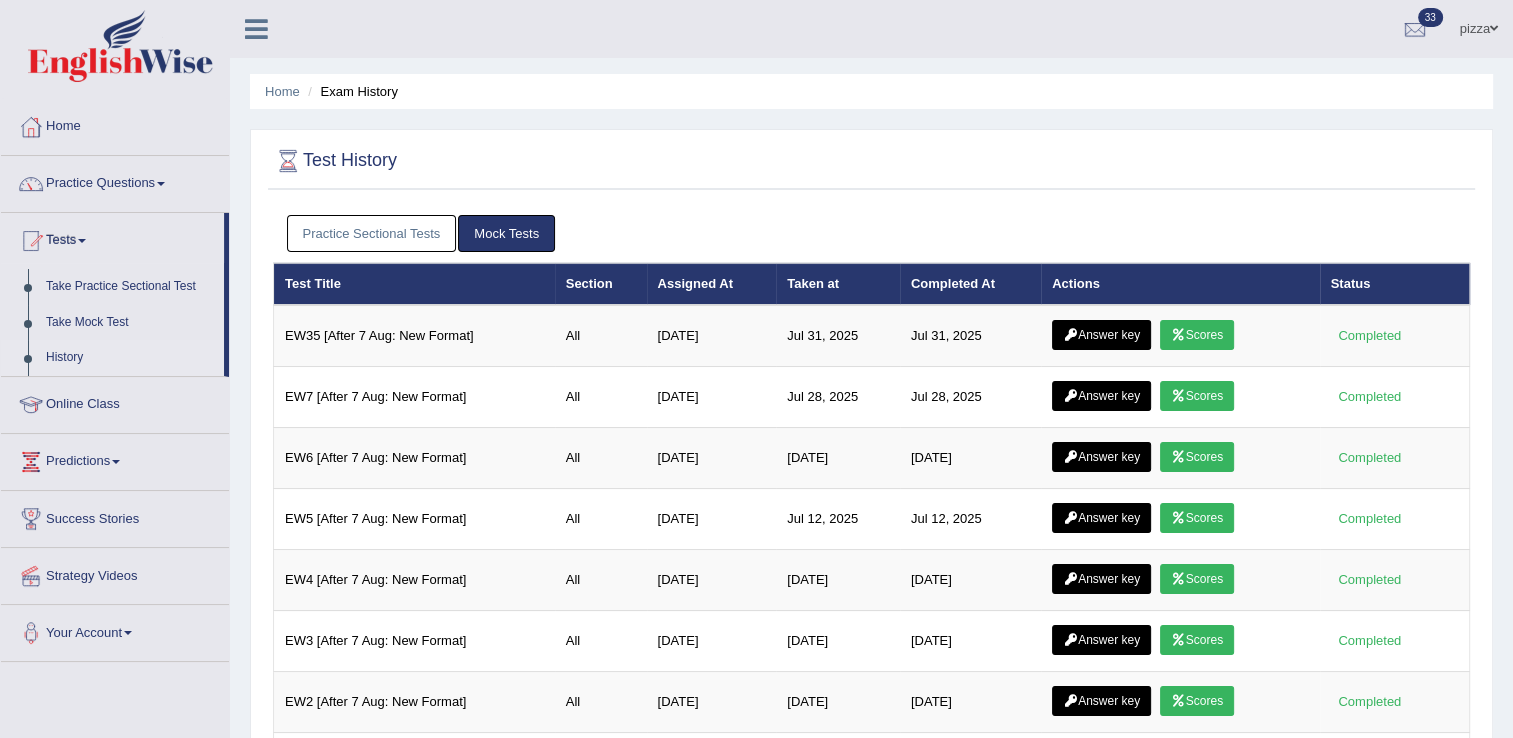 click on "Practice Sectional Tests" at bounding box center [372, 233] 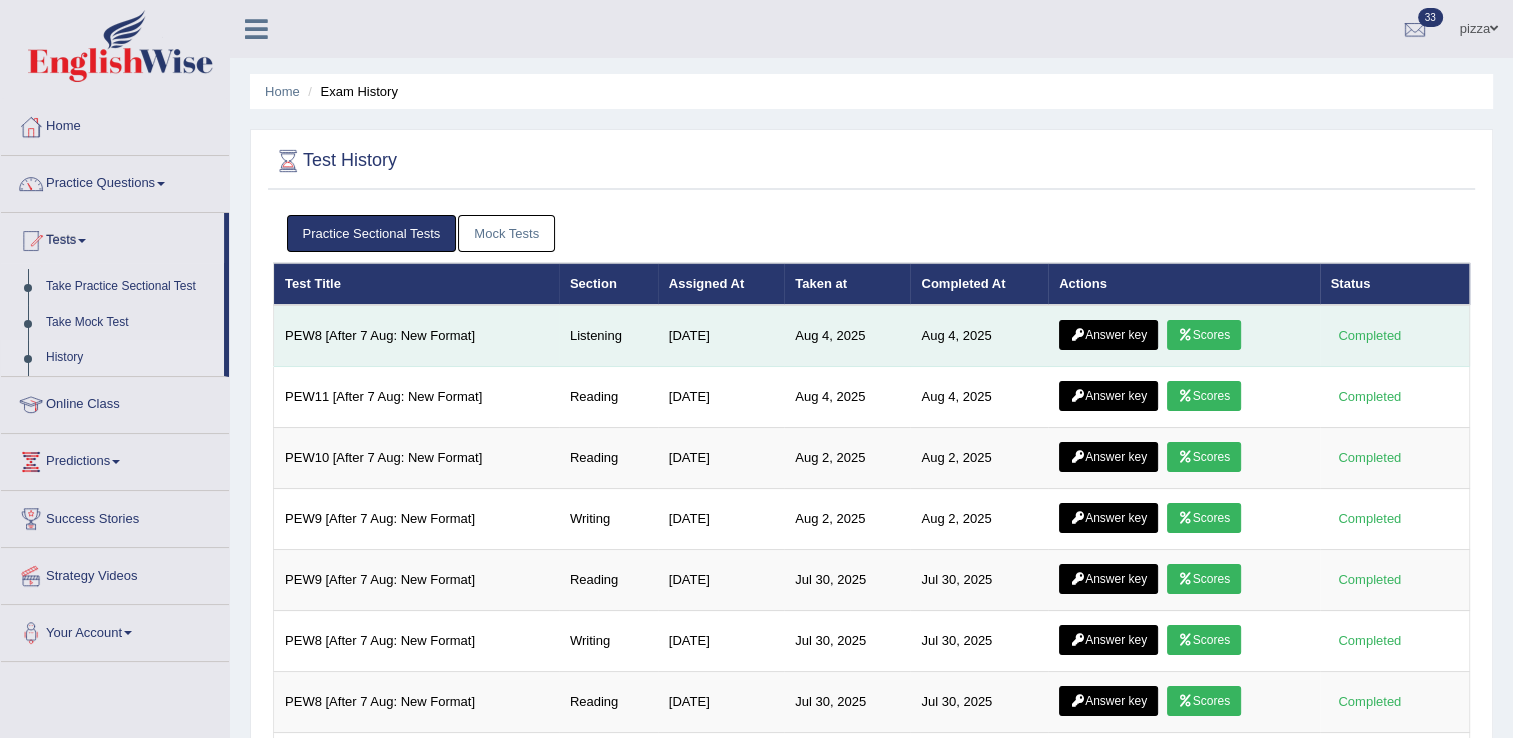 click on "Scores" at bounding box center (1204, 335) 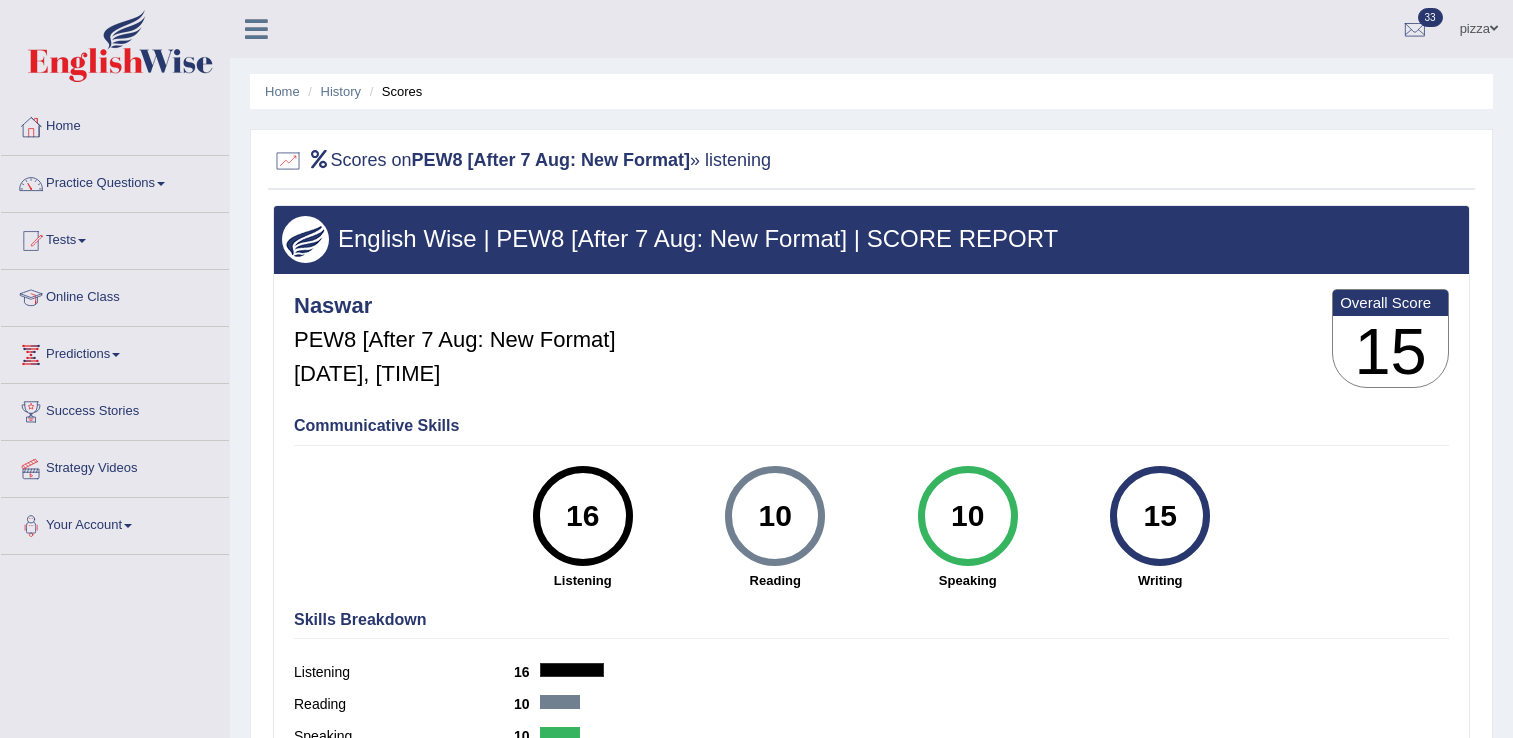 scroll, scrollTop: 0, scrollLeft: 0, axis: both 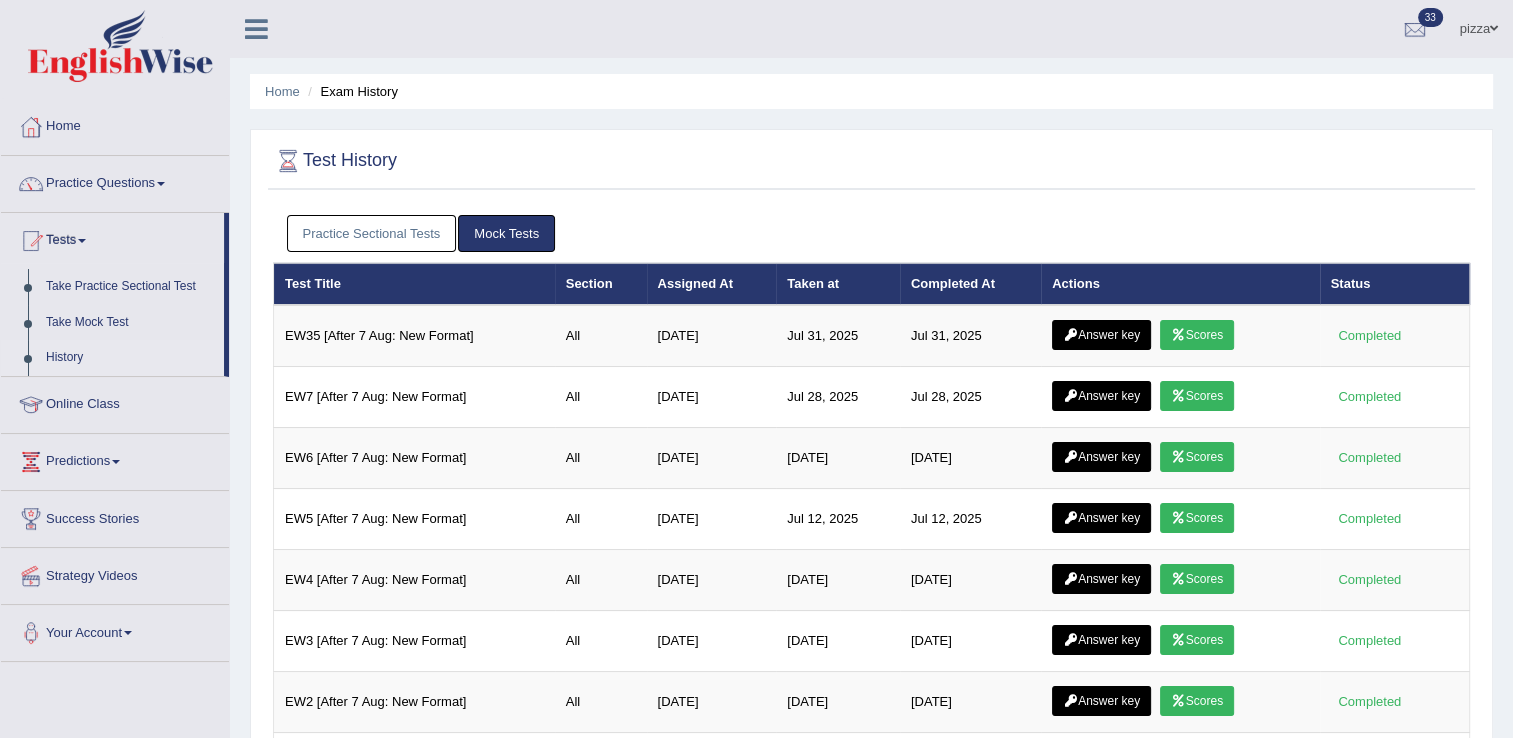 click on "Practice Sectional Tests" at bounding box center [372, 233] 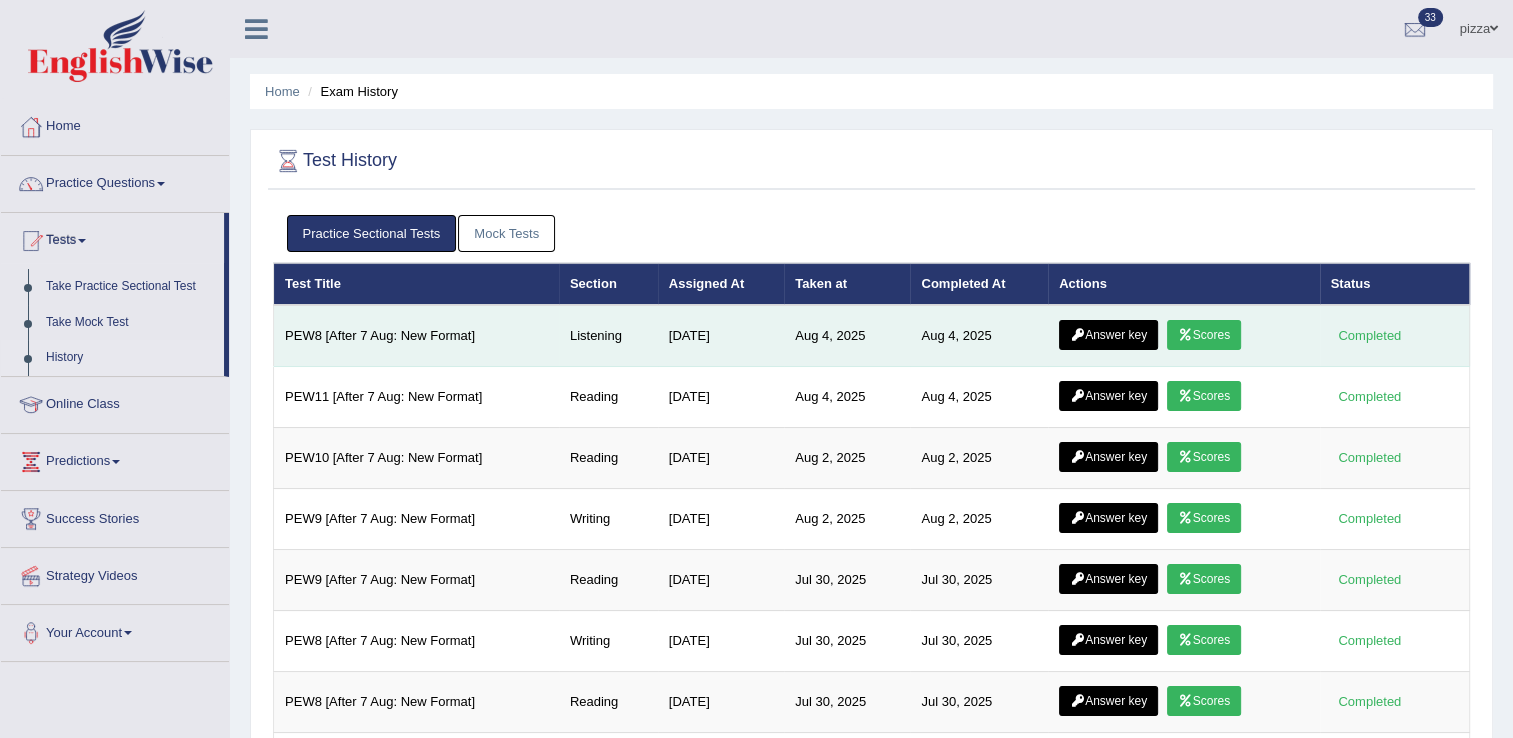 click on "Answer key" at bounding box center (1108, 335) 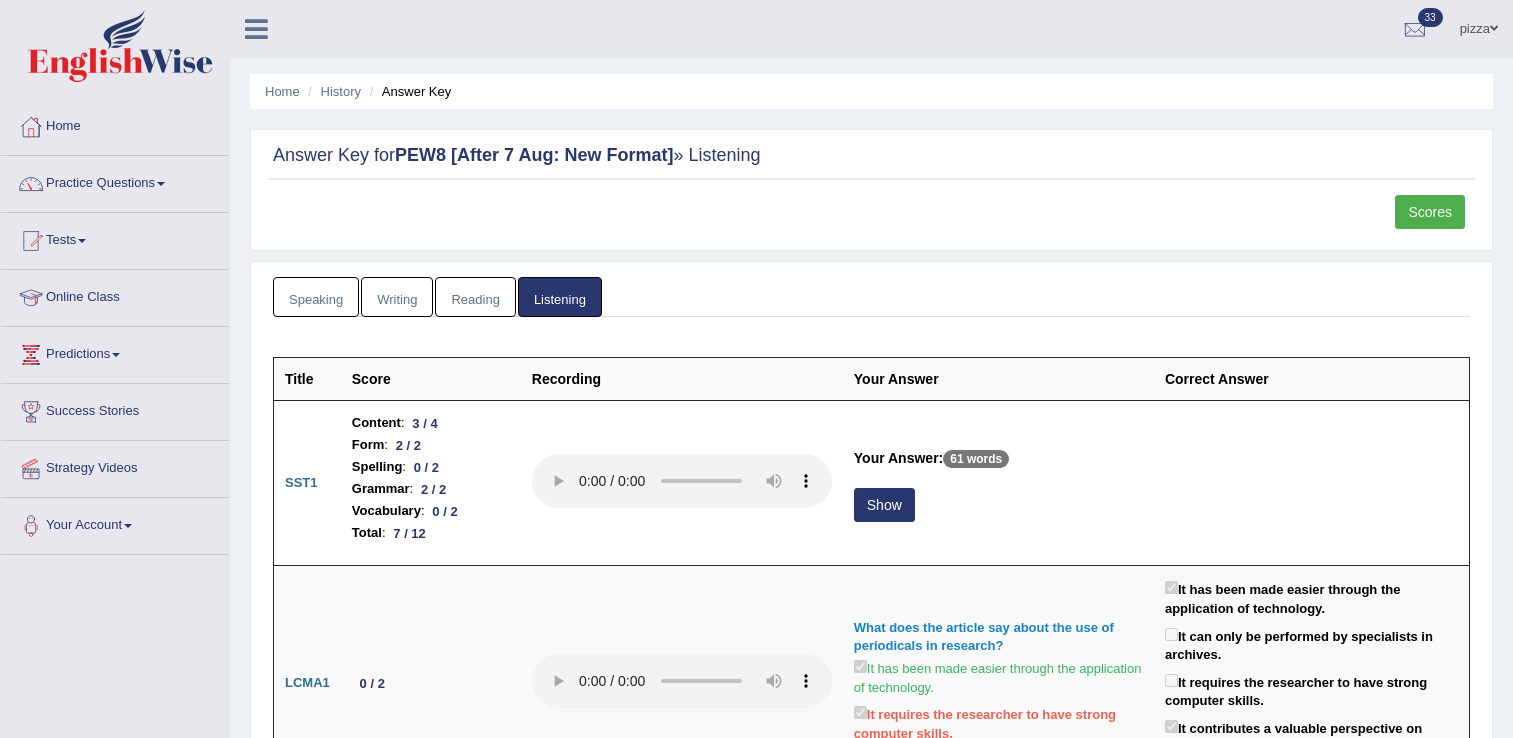 scroll, scrollTop: 0, scrollLeft: 0, axis: both 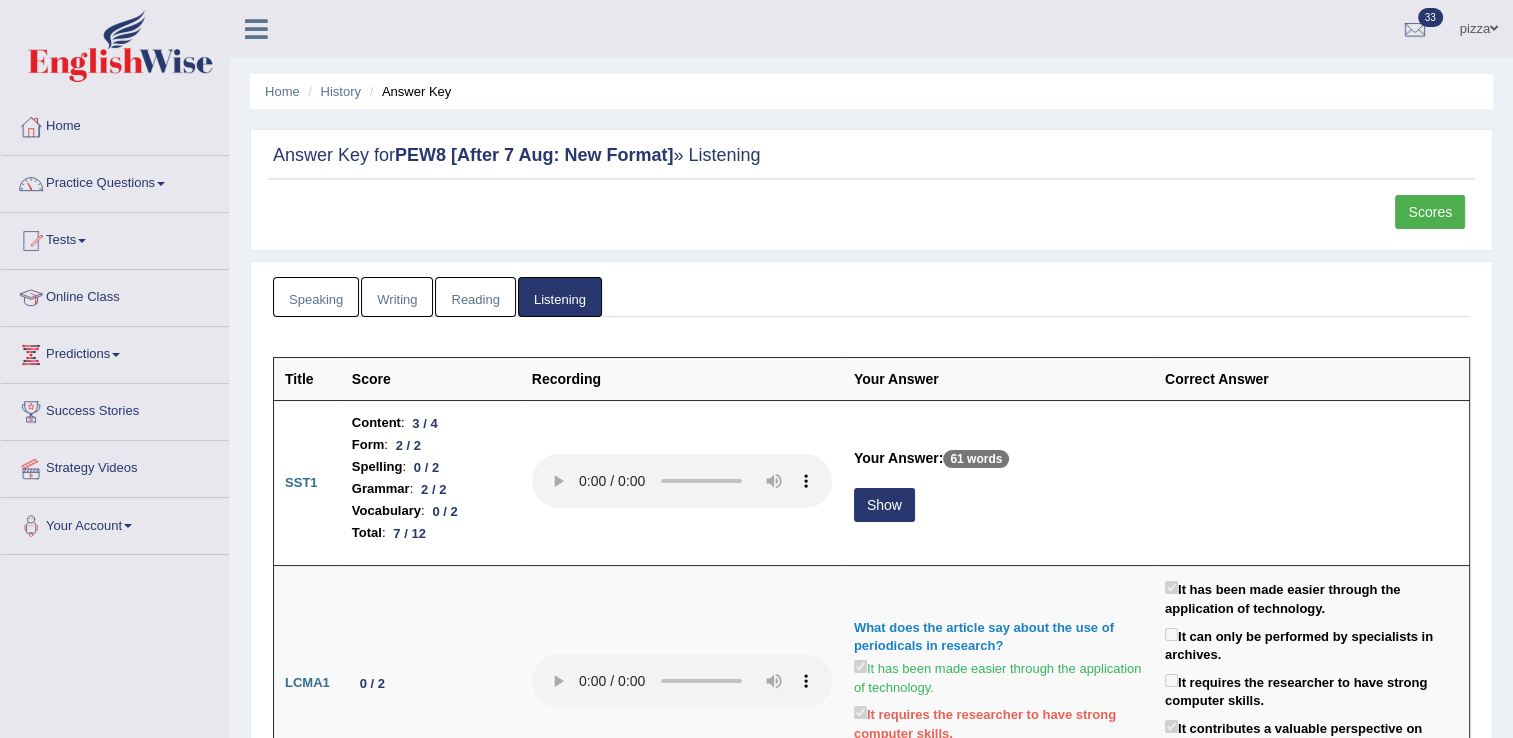 click on "Scores" at bounding box center (1430, 212) 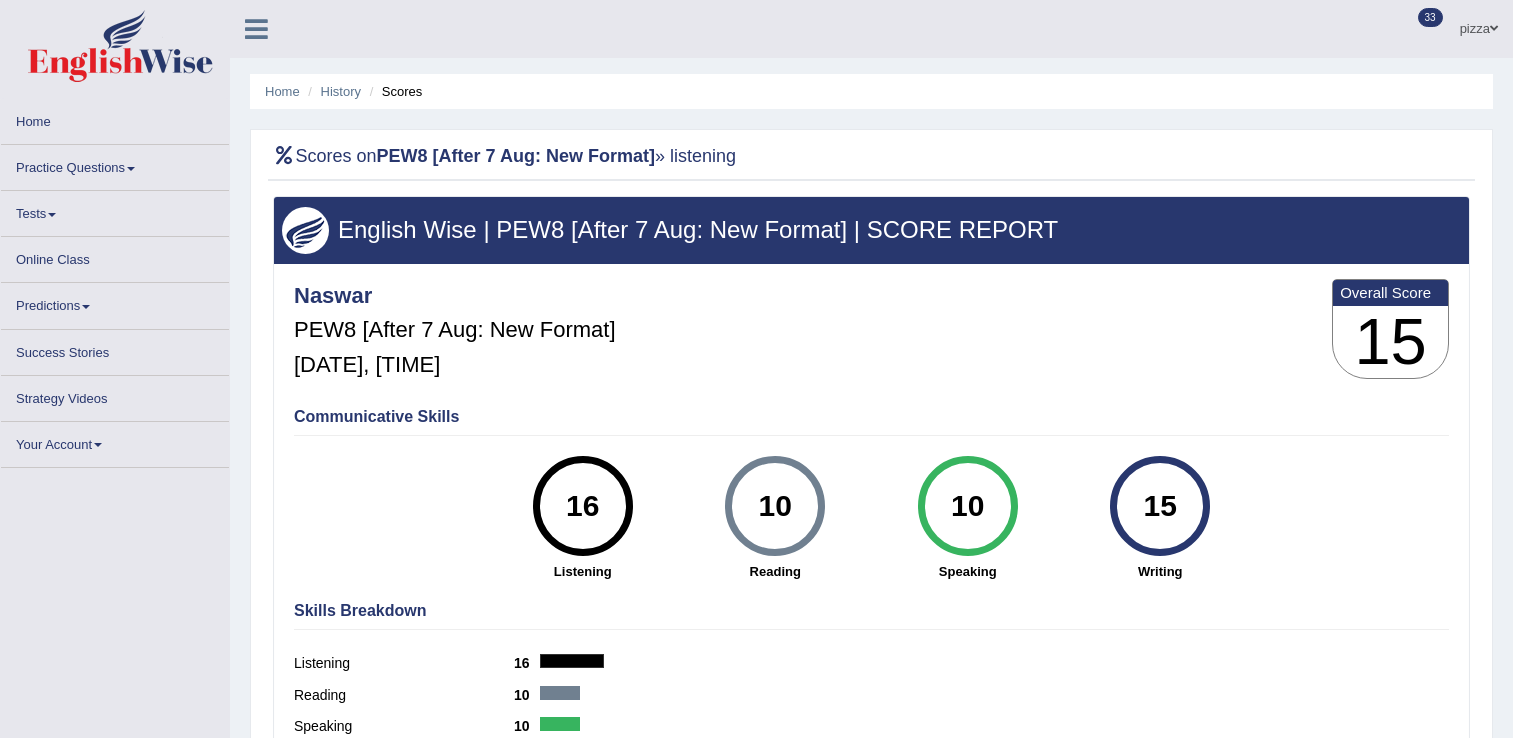 scroll, scrollTop: 0, scrollLeft: 0, axis: both 